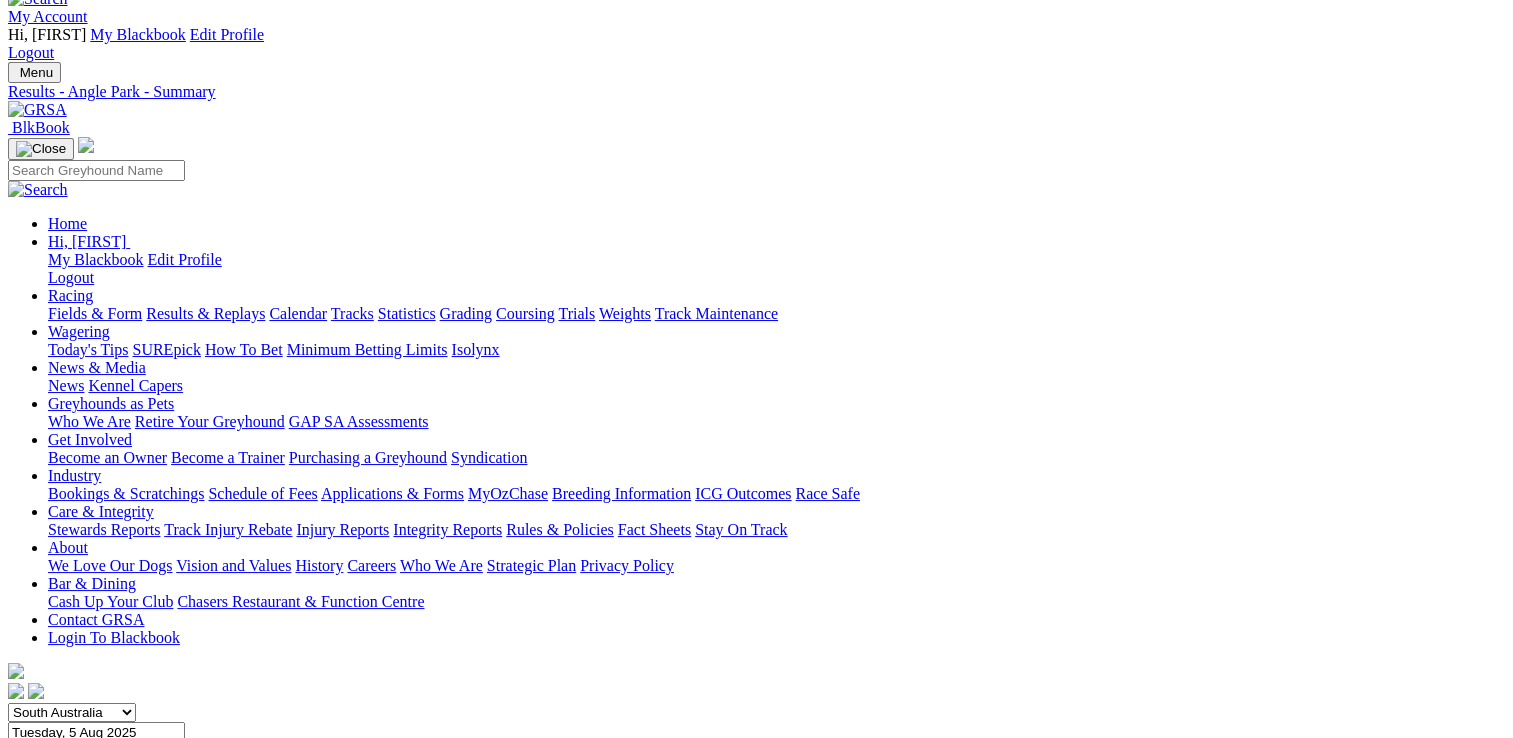 scroll, scrollTop: 0, scrollLeft: 0, axis: both 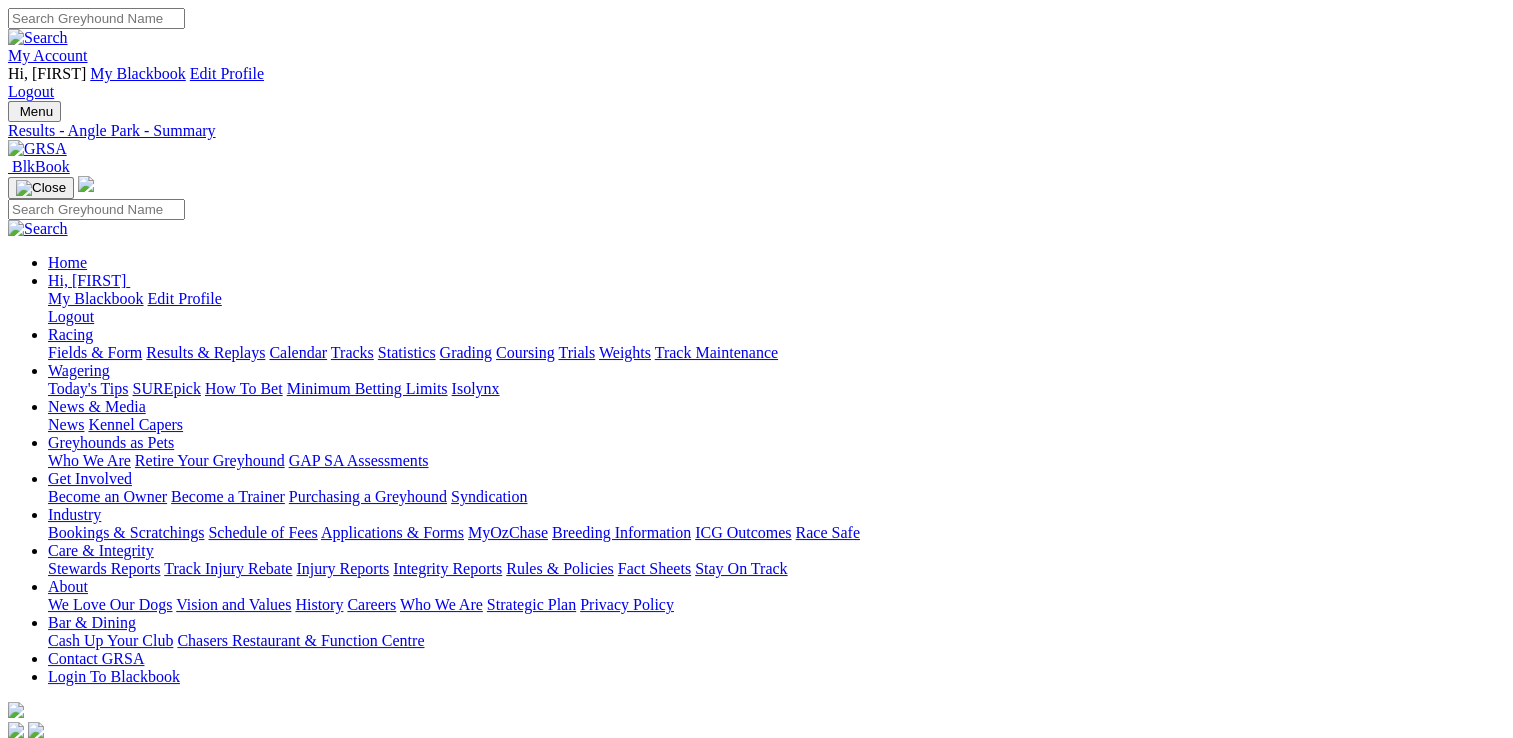 click on "Fields & Form" at bounding box center [95, 352] 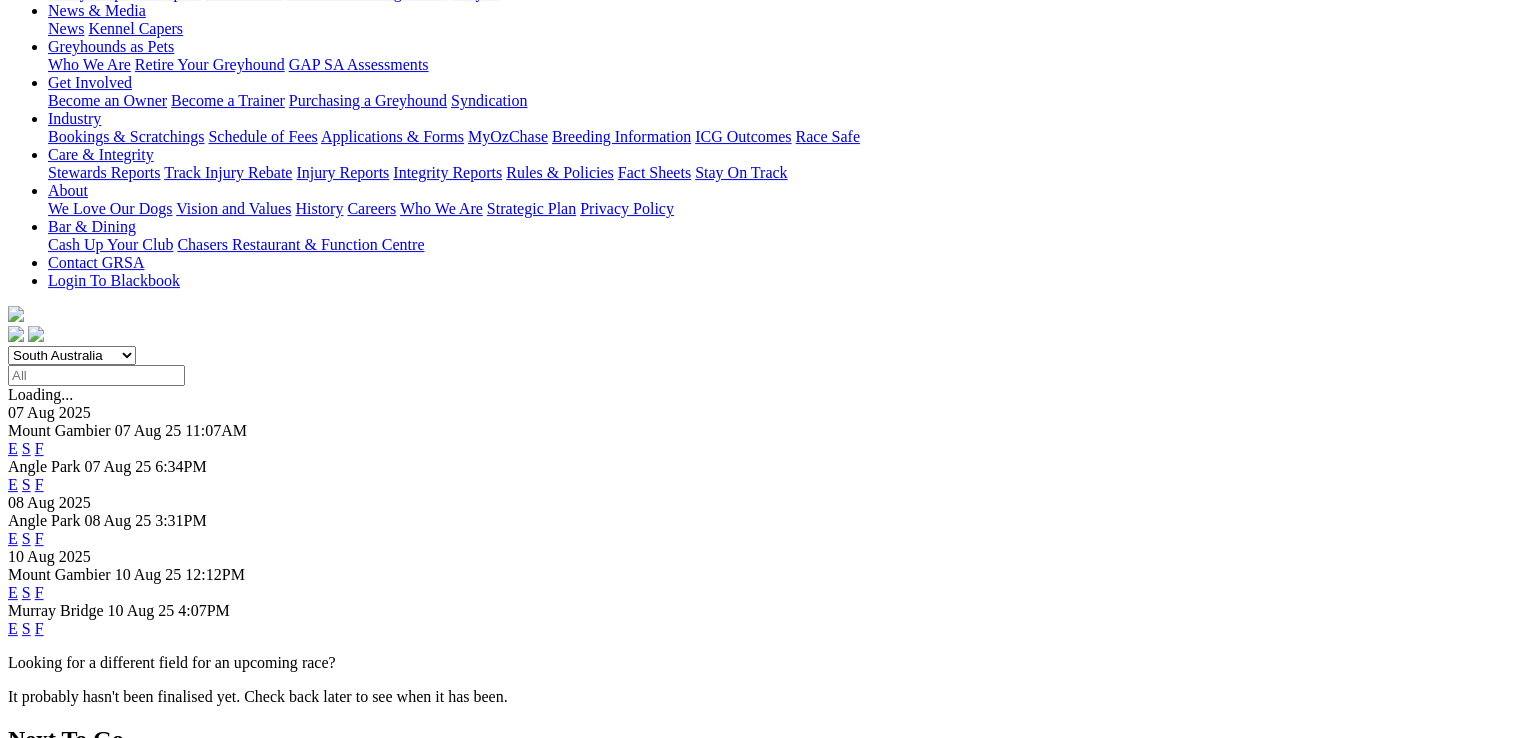scroll, scrollTop: 400, scrollLeft: 0, axis: vertical 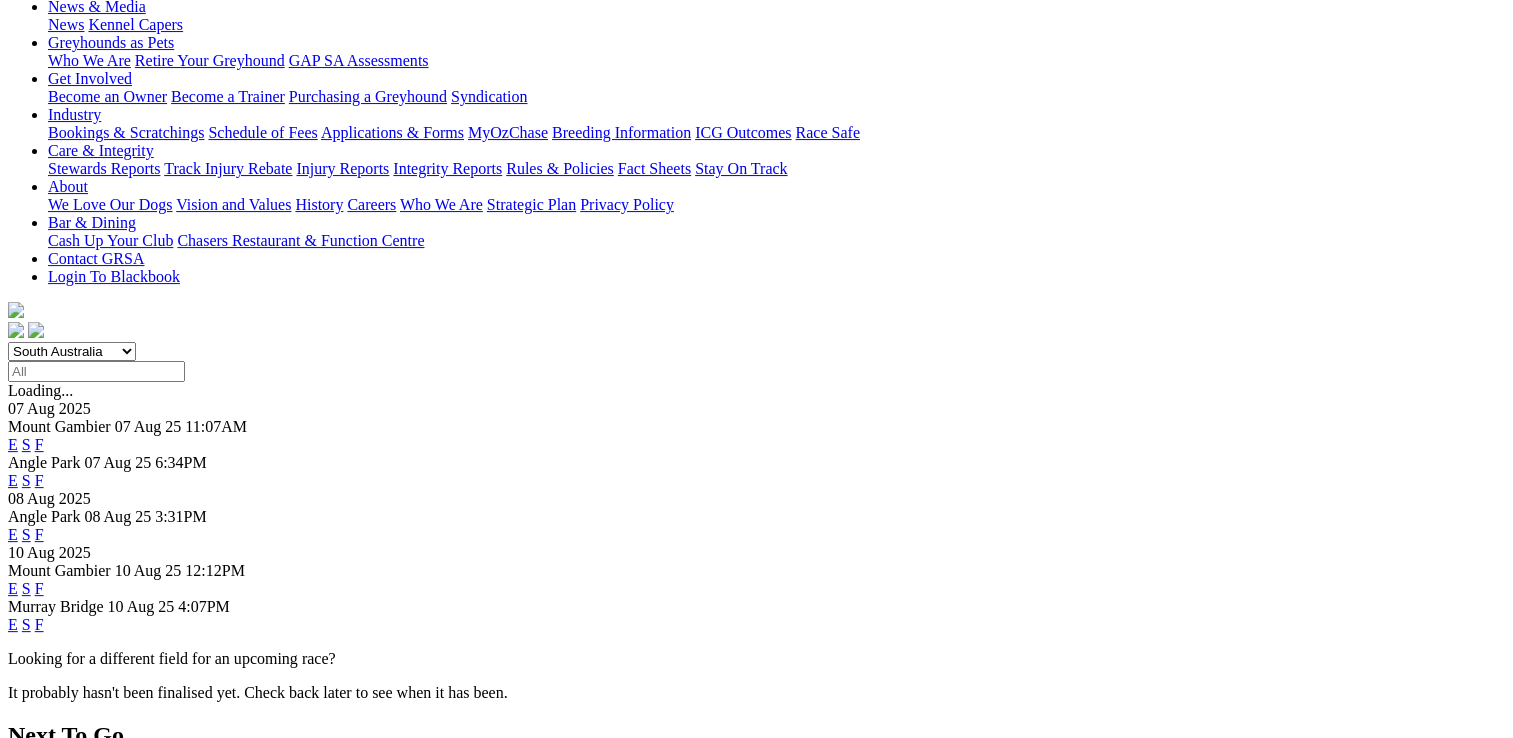 click on "F" at bounding box center [39, 624] 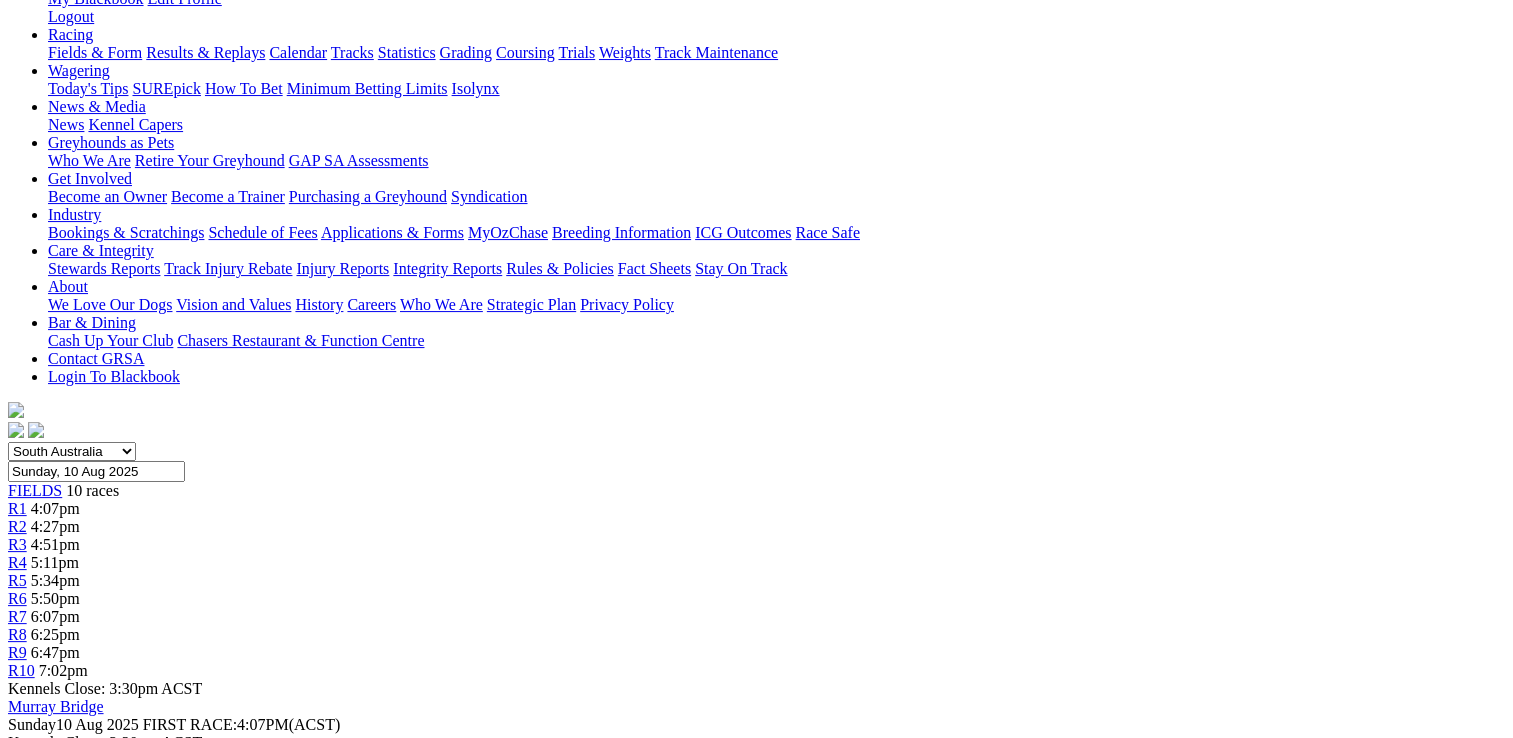scroll, scrollTop: 0, scrollLeft: 0, axis: both 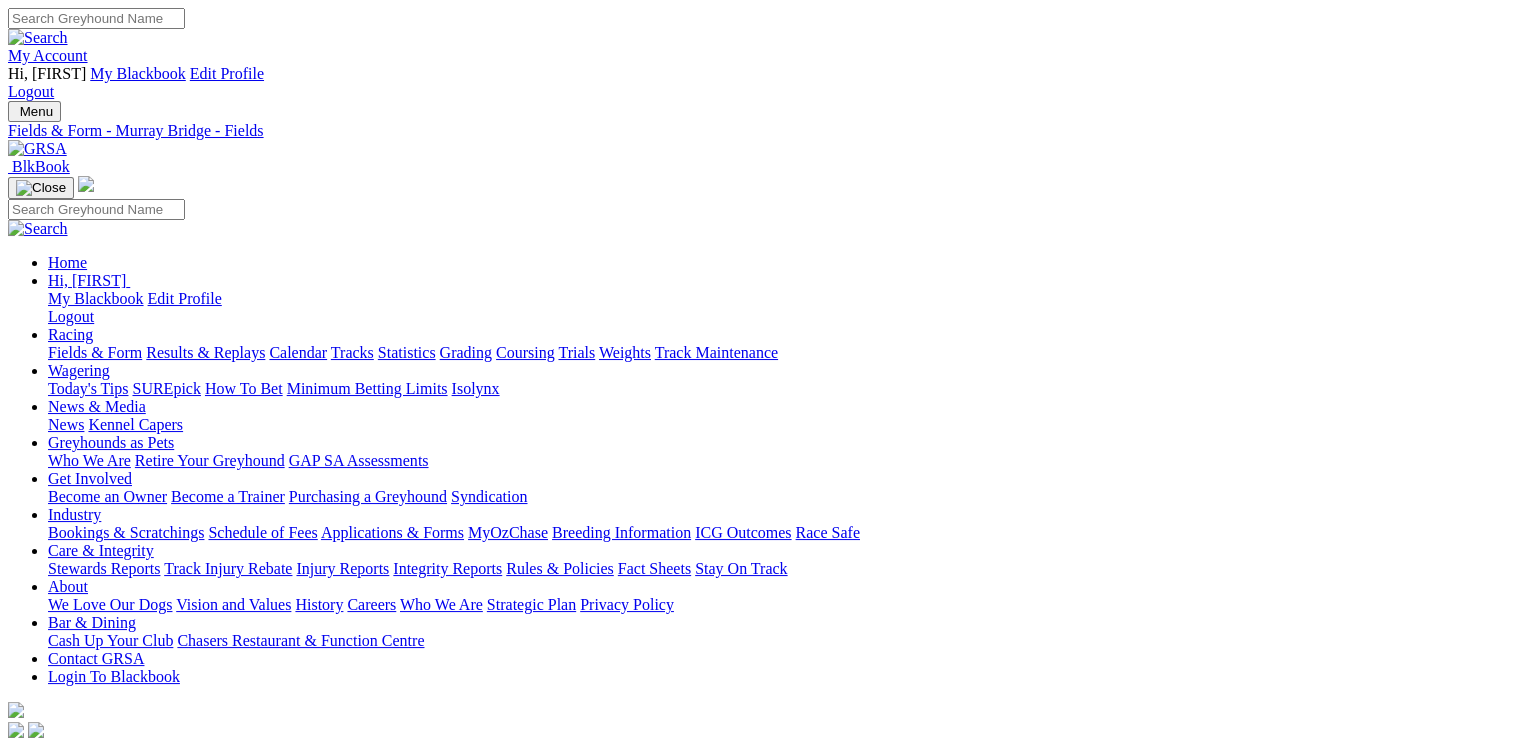 click on "Results & Replays" at bounding box center [205, 352] 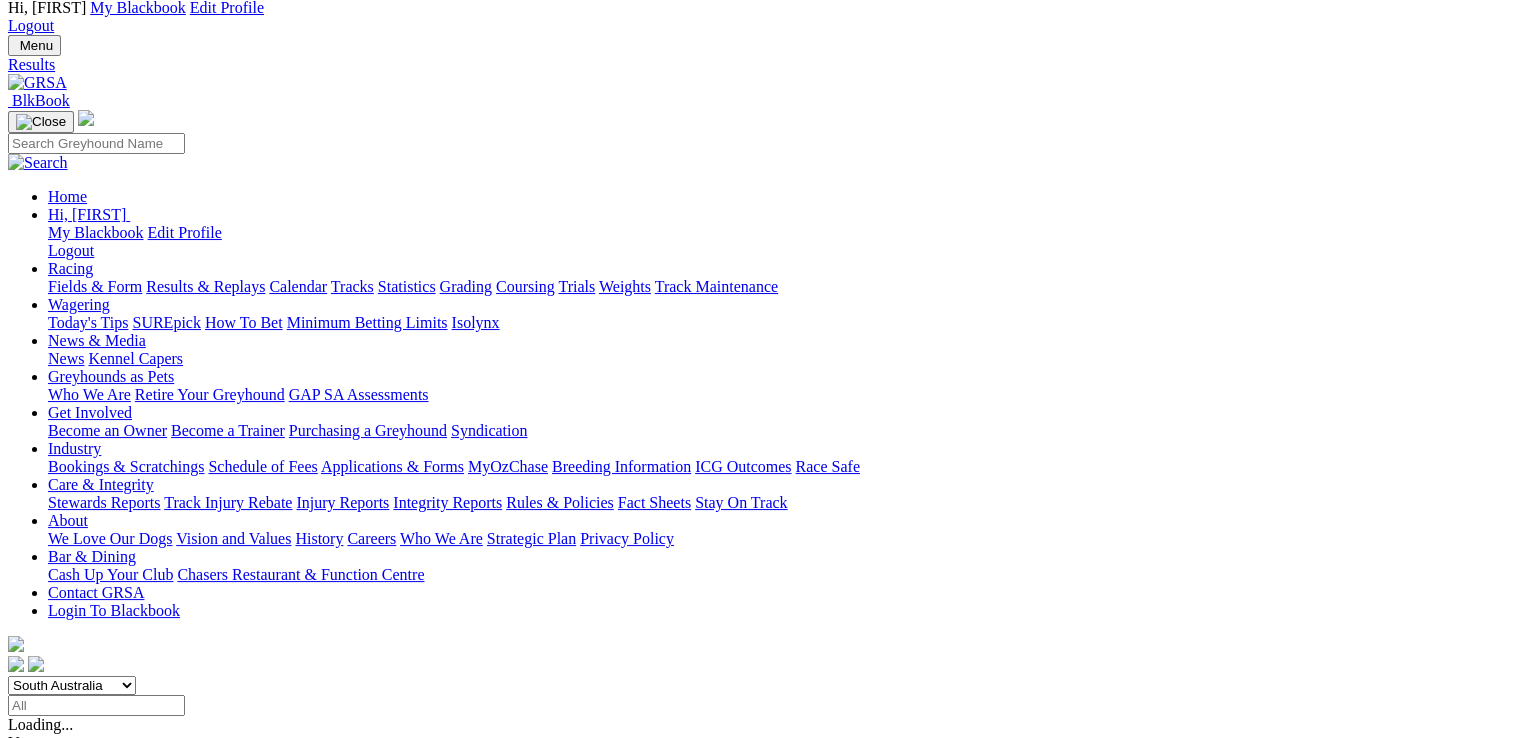 scroll, scrollTop: 100, scrollLeft: 0, axis: vertical 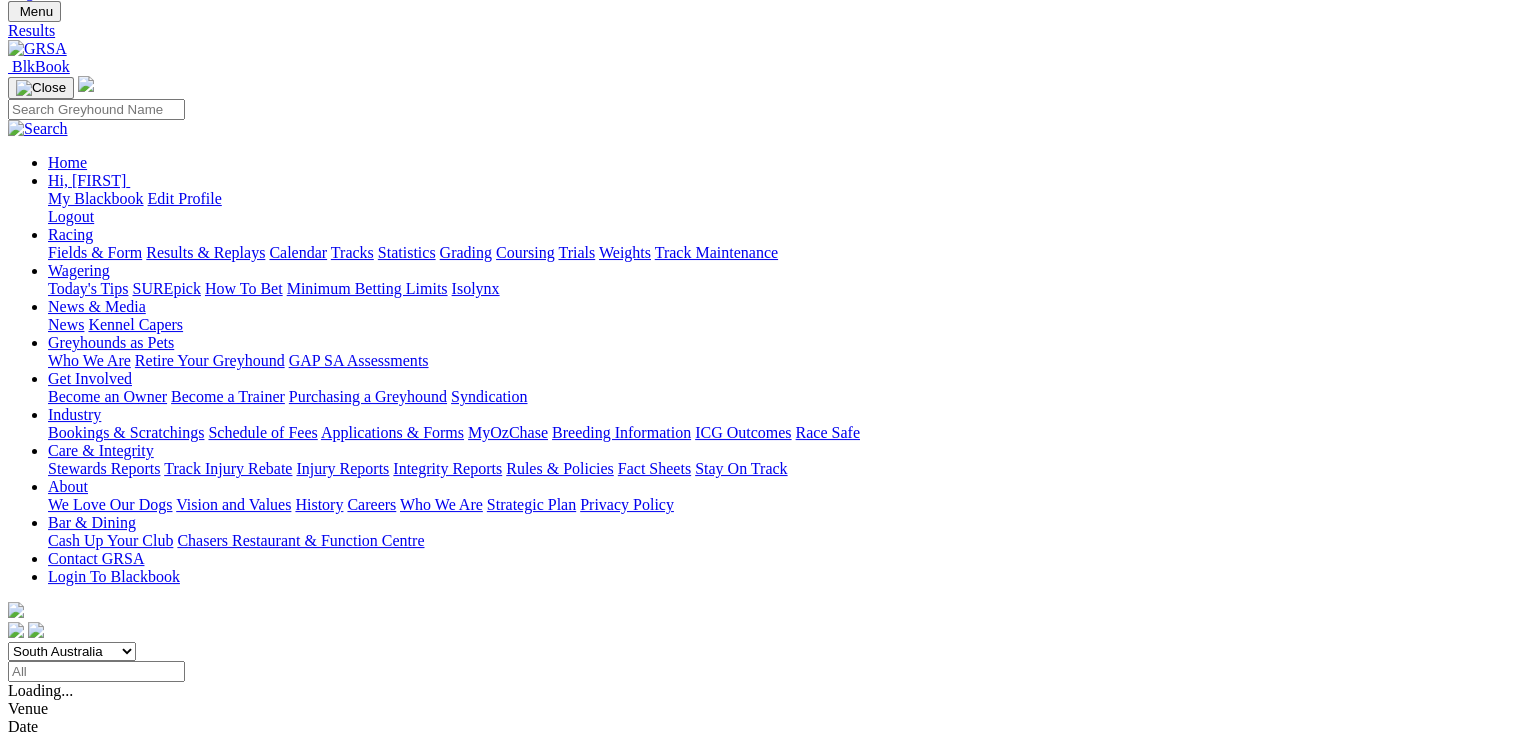 click on "Angle Park" at bounding box center [44, 1412] 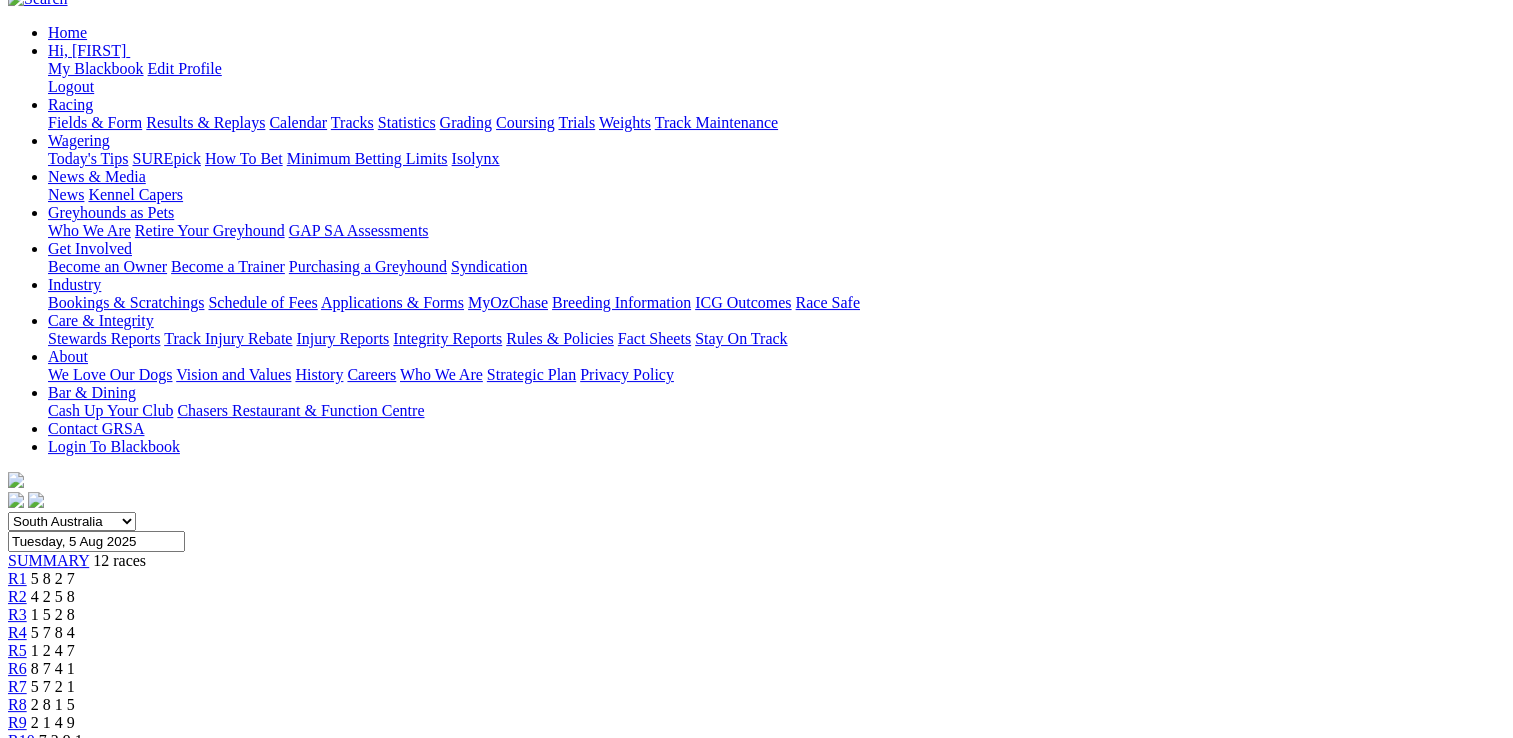 scroll, scrollTop: 0, scrollLeft: 0, axis: both 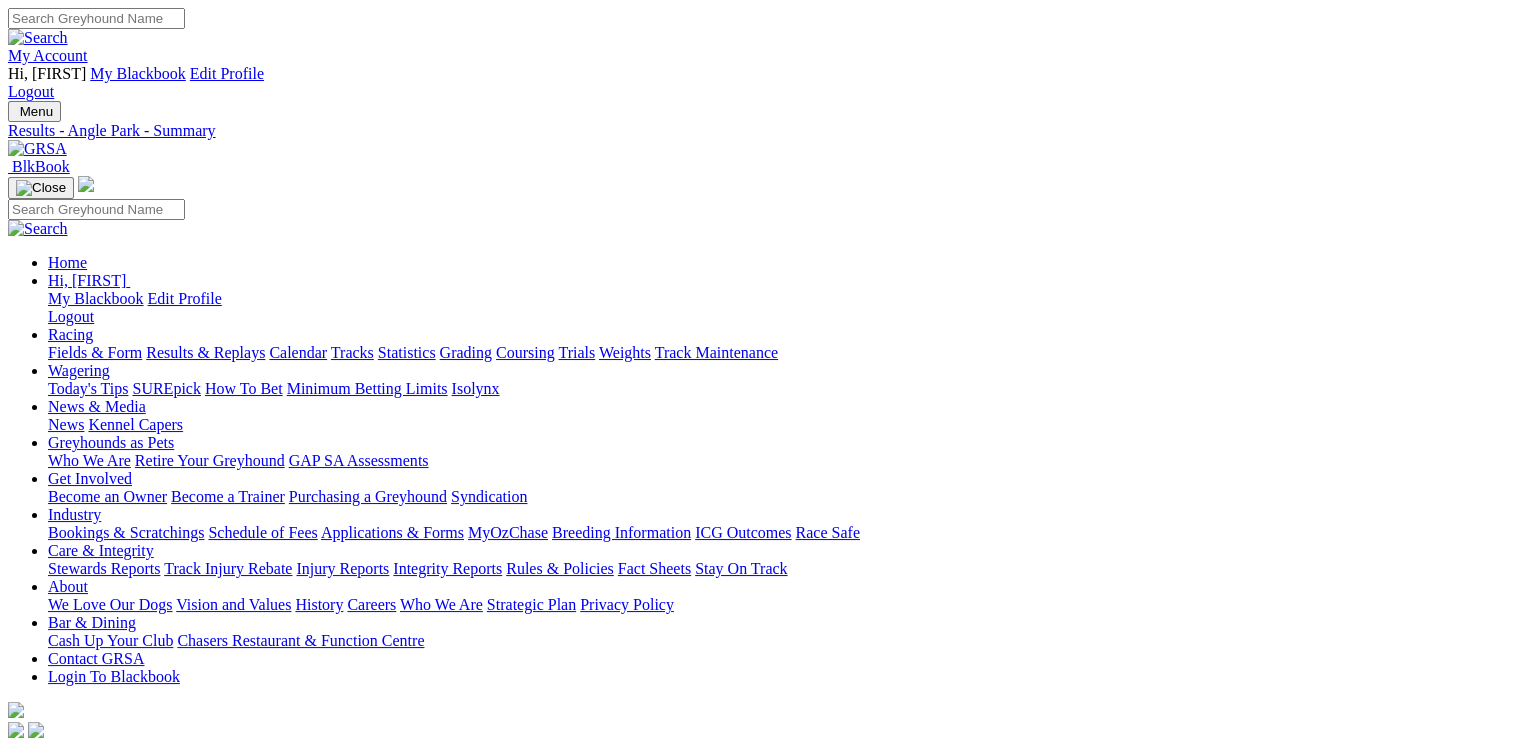 click on "2 8 1 5" at bounding box center [53, 934] 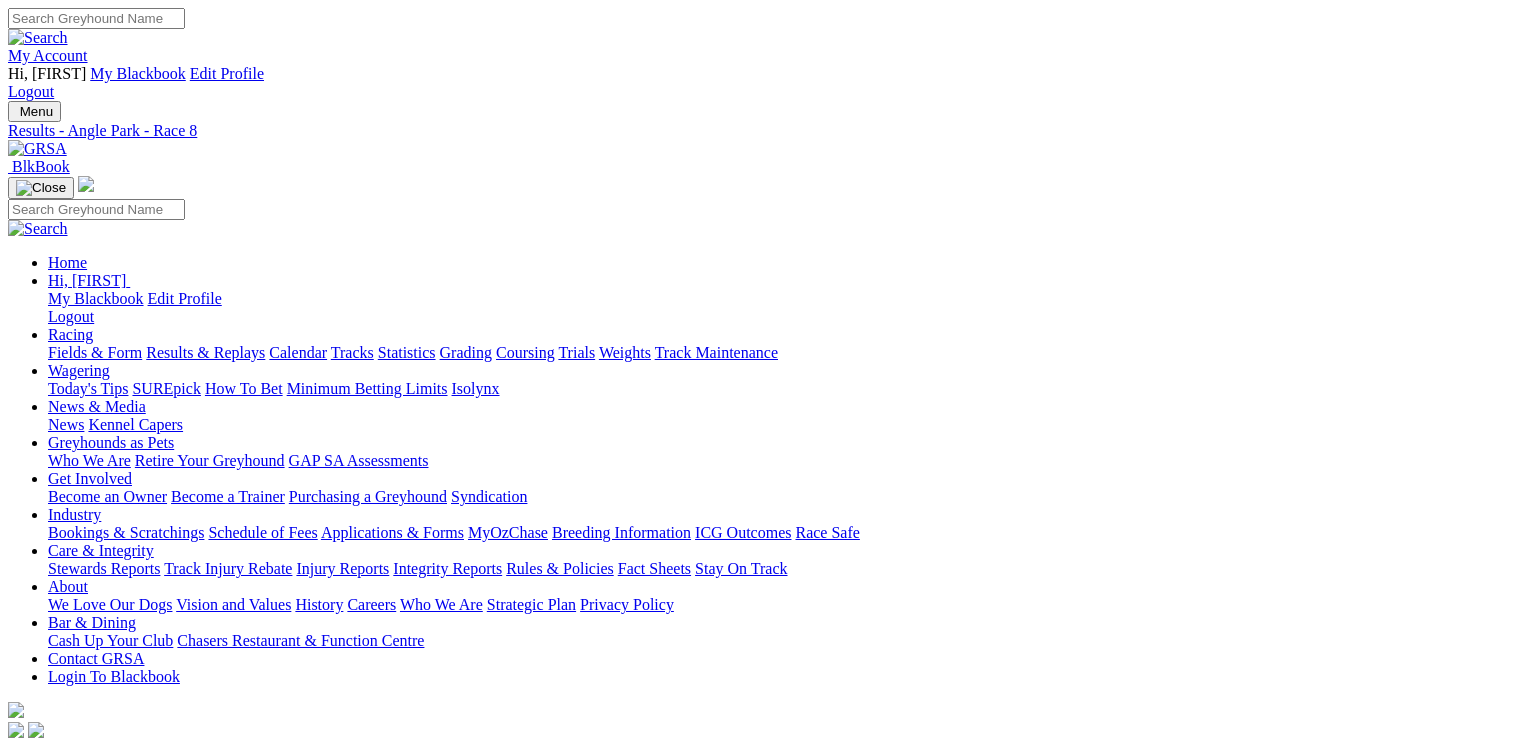 scroll, scrollTop: 0, scrollLeft: 0, axis: both 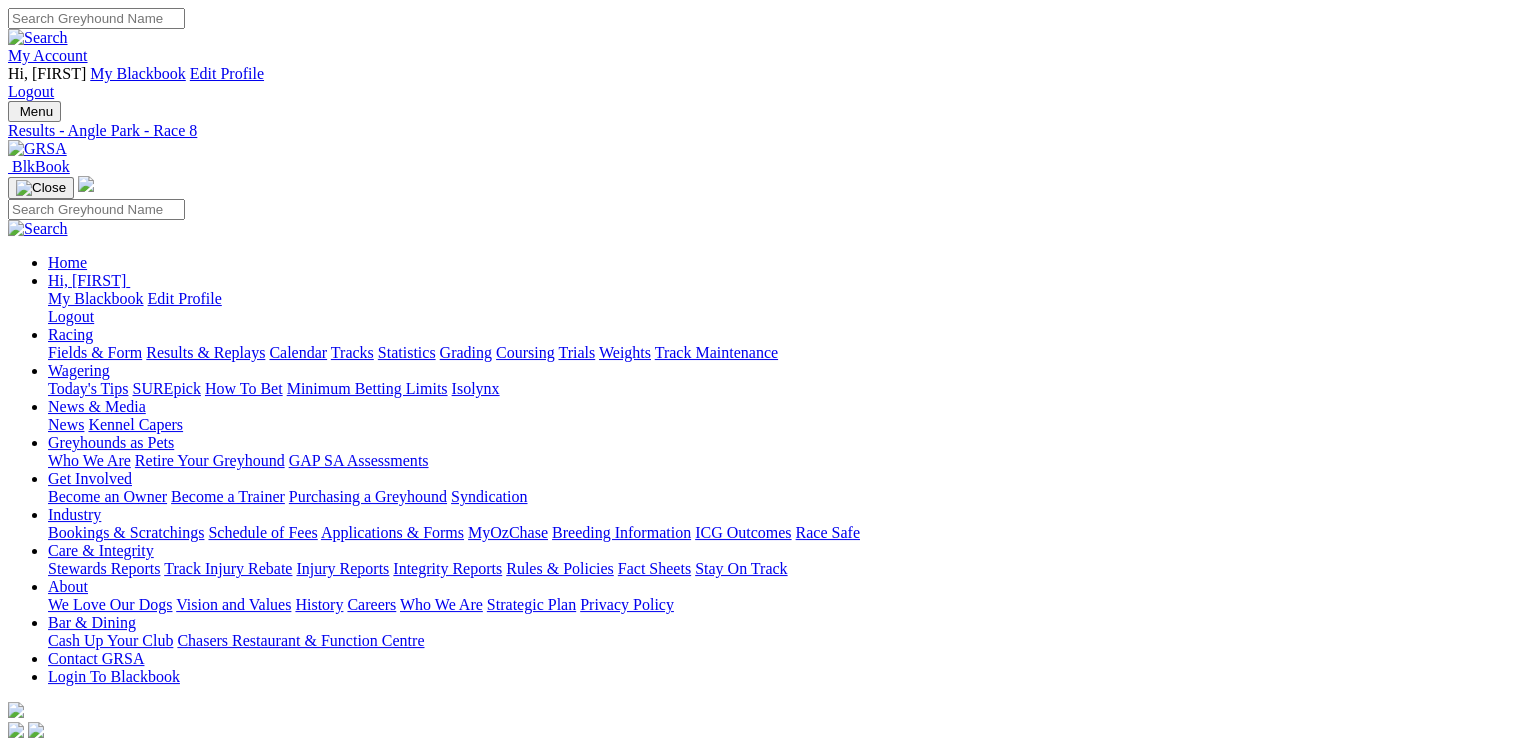 click on "R6
8 7 4 1" at bounding box center (756, 899) 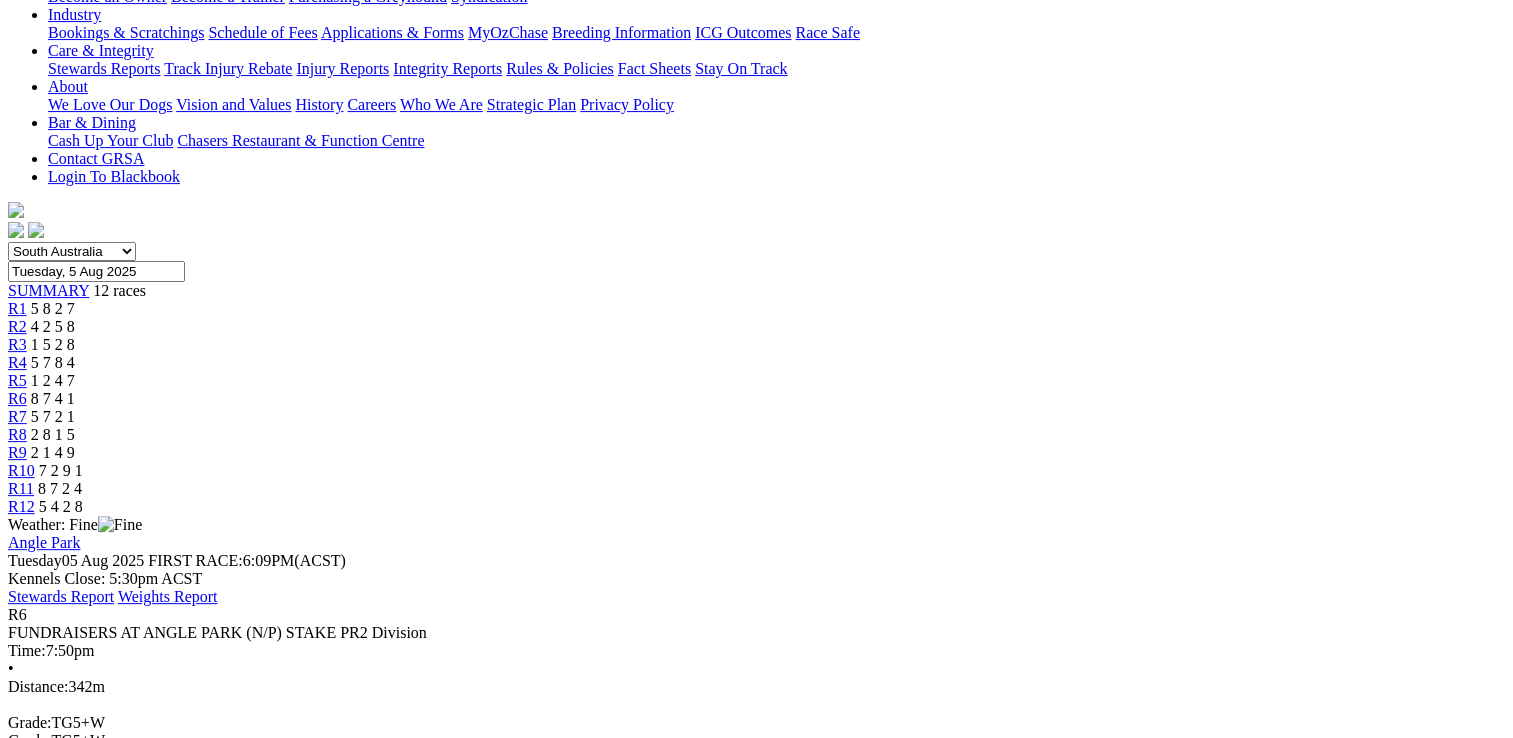 scroll, scrollTop: 0, scrollLeft: 0, axis: both 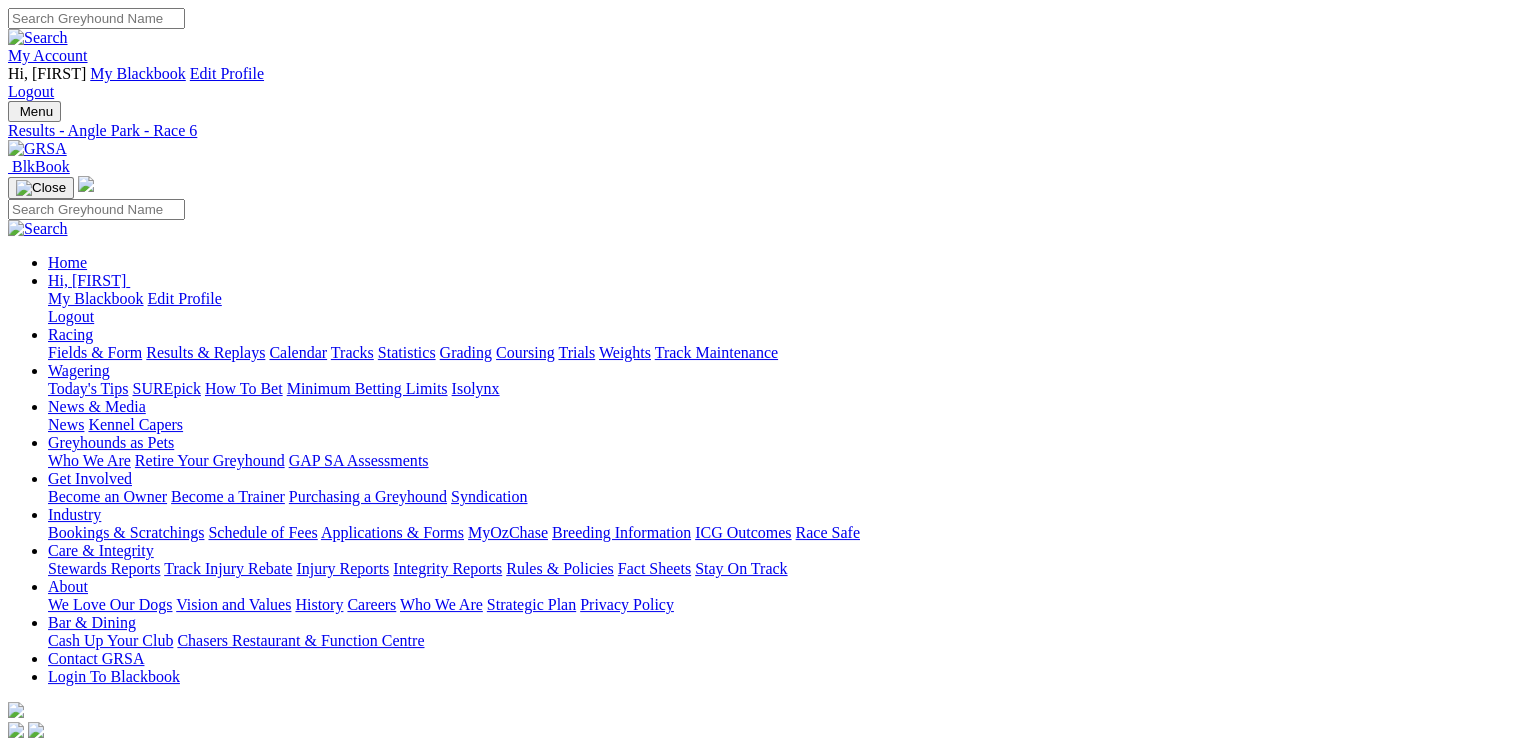 click on "Fields & Form" at bounding box center (95, 352) 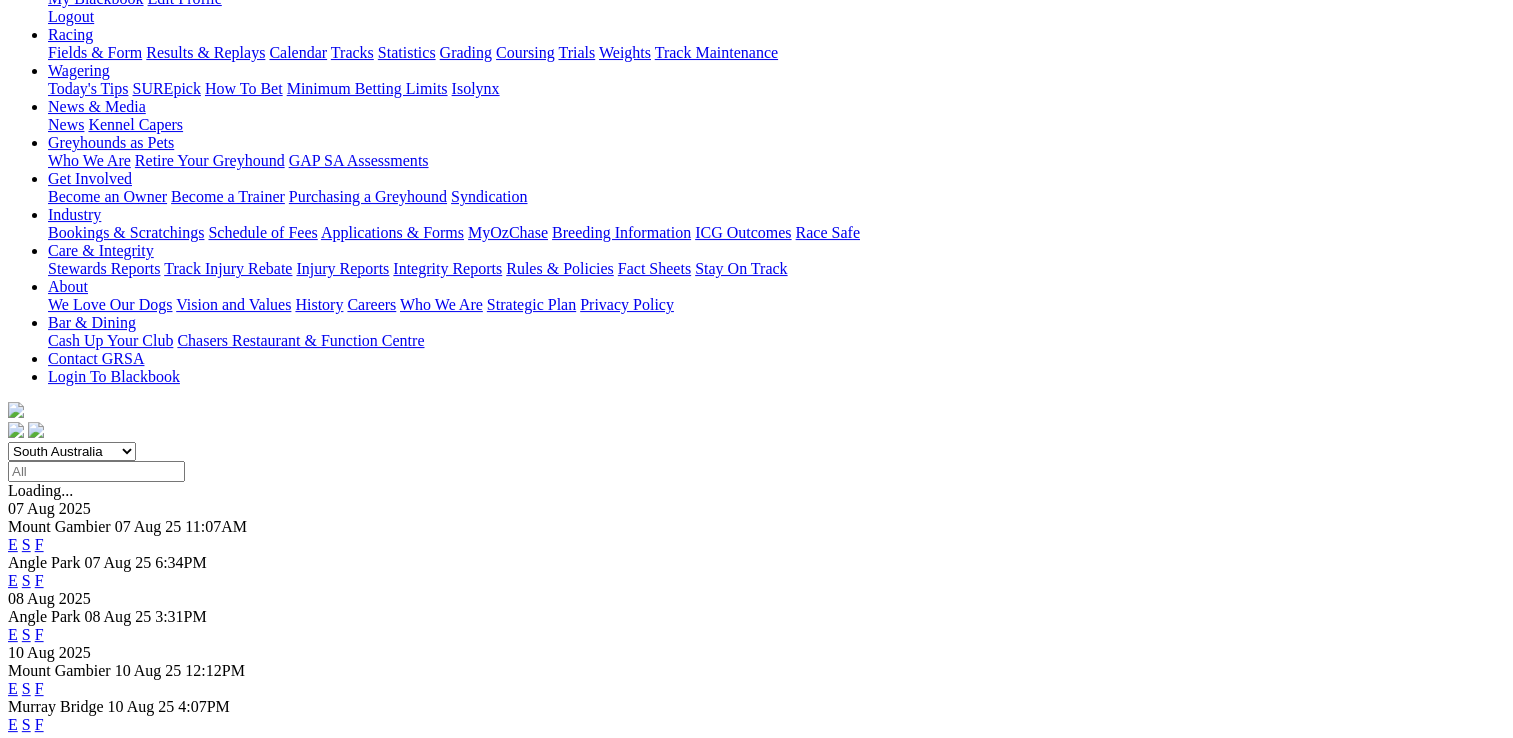 scroll, scrollTop: 0, scrollLeft: 0, axis: both 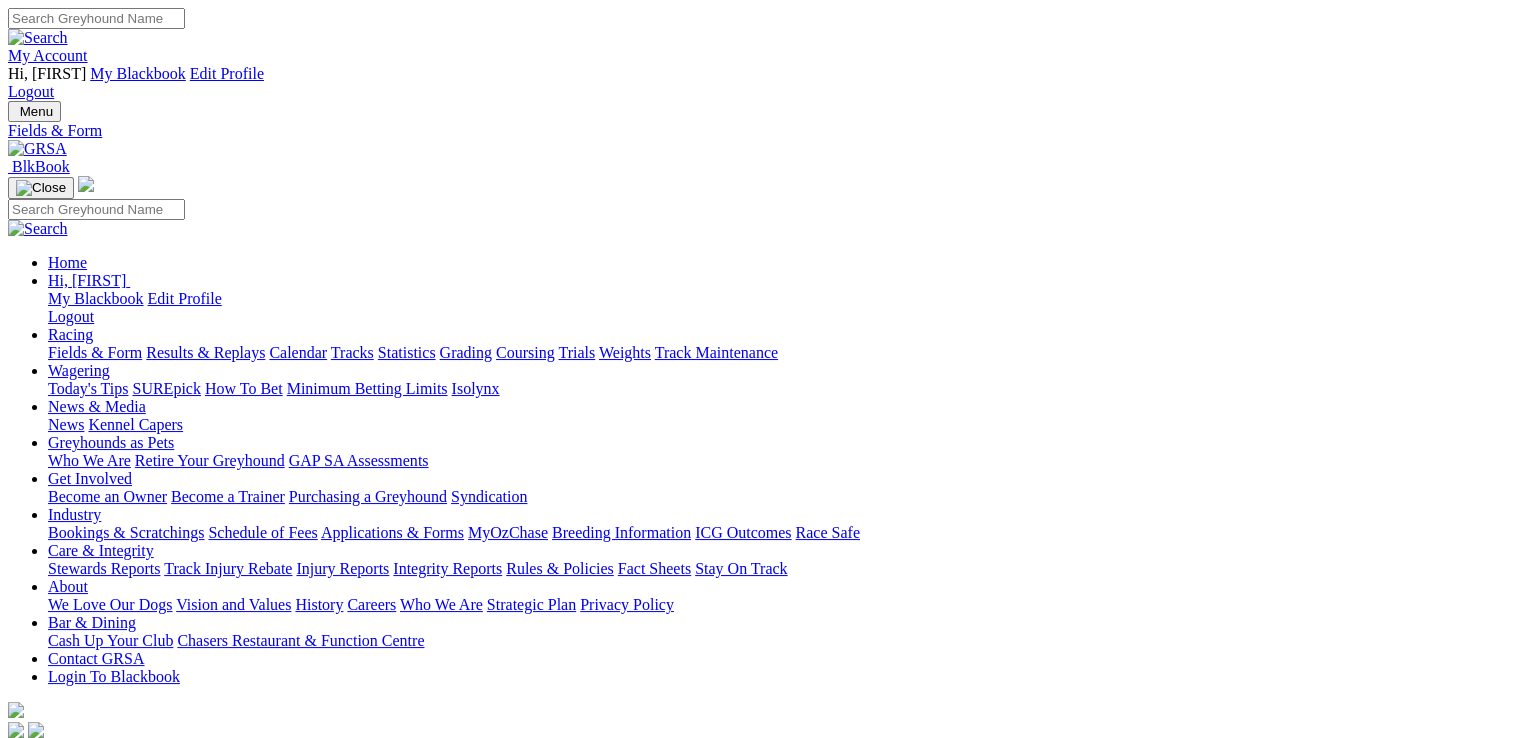 click on "Results & Replays" at bounding box center [205, 352] 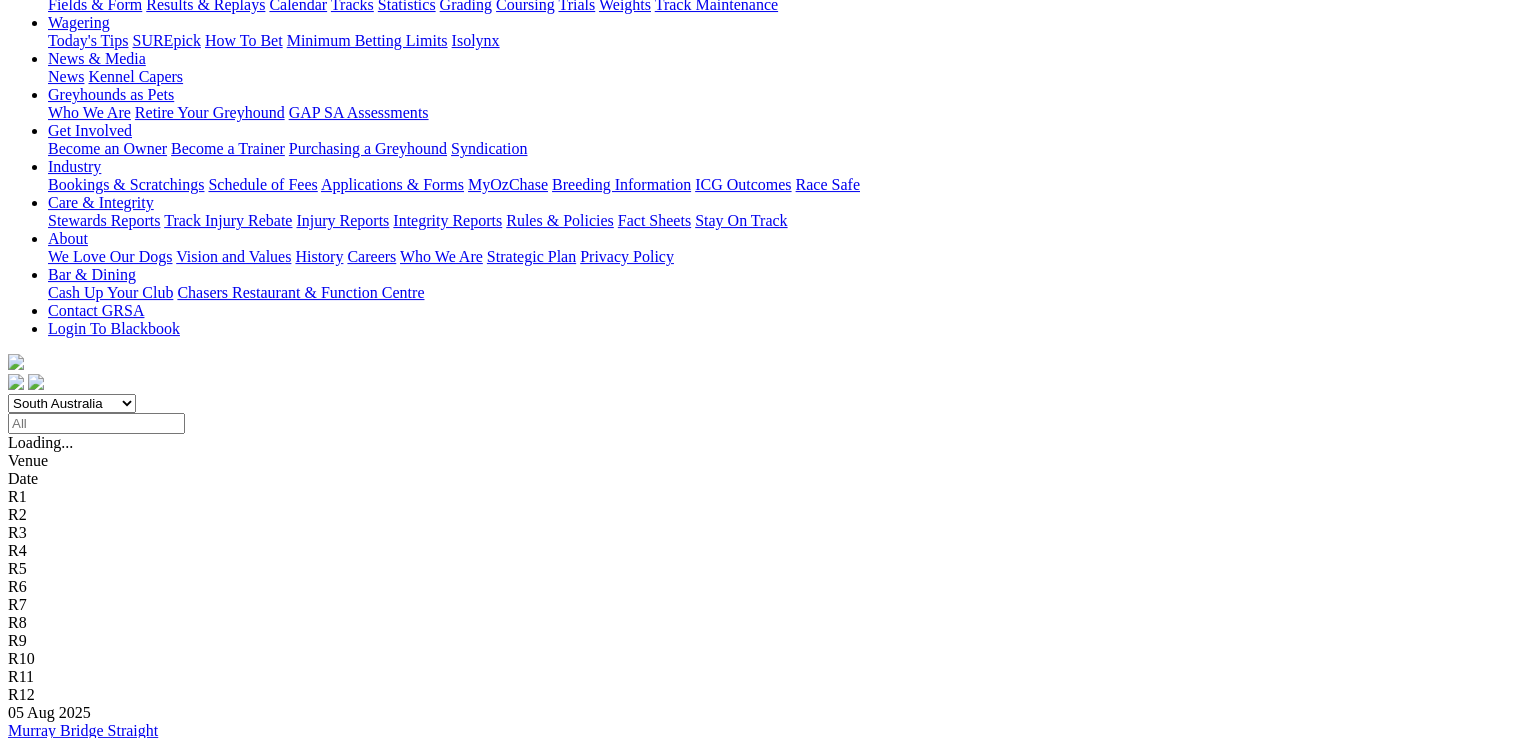 scroll, scrollTop: 300, scrollLeft: 0, axis: vertical 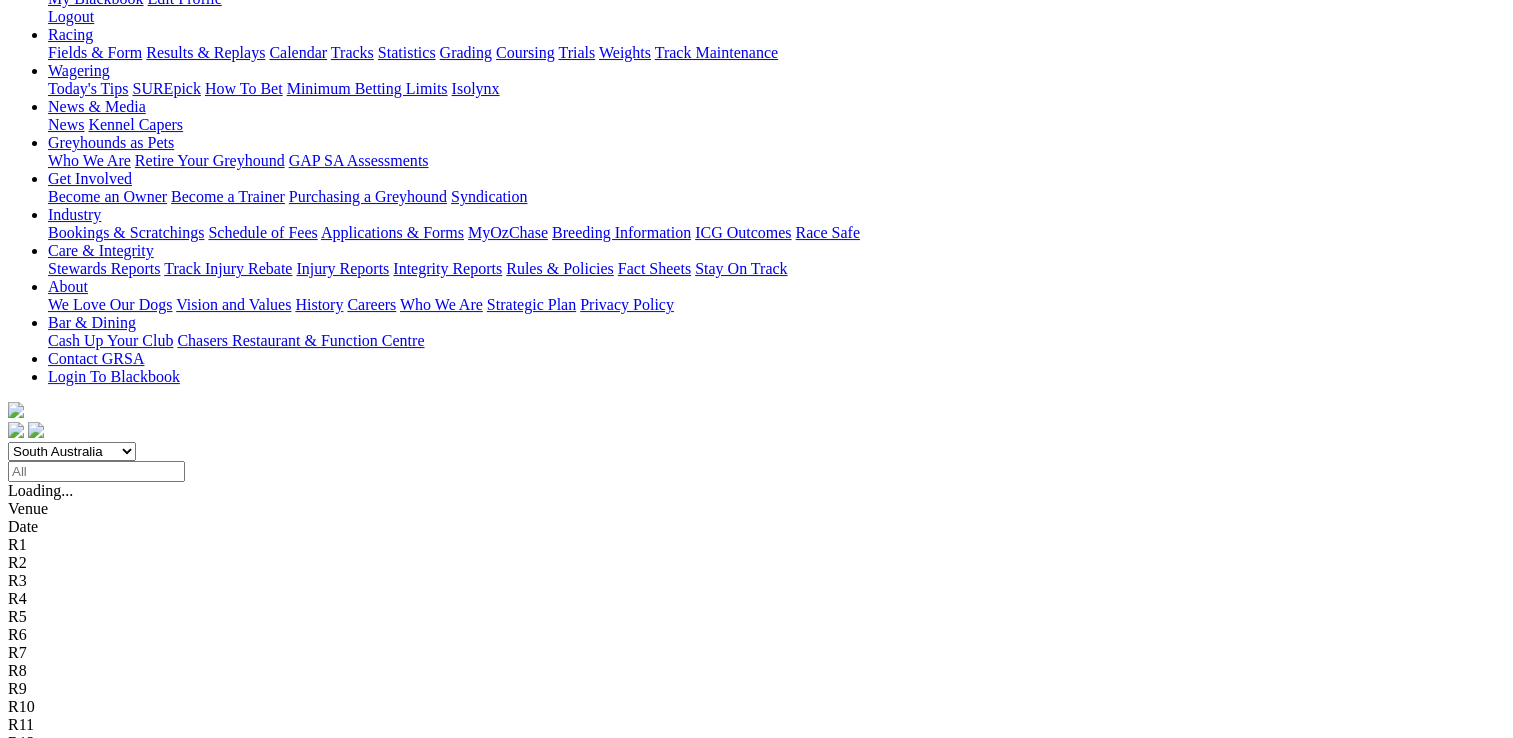 click on "1 6 5 7" at bounding box center [30, 2034] 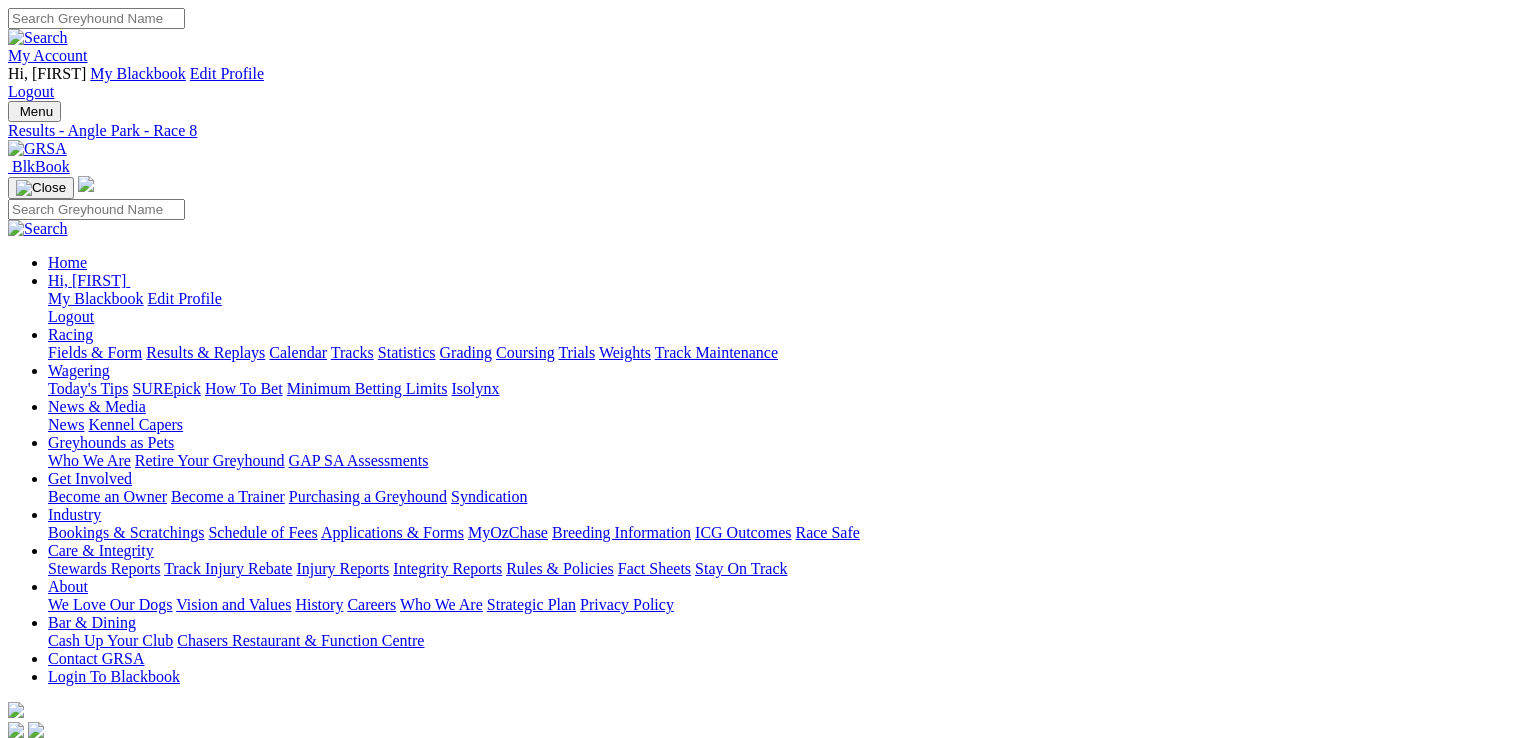 scroll, scrollTop: 0, scrollLeft: 0, axis: both 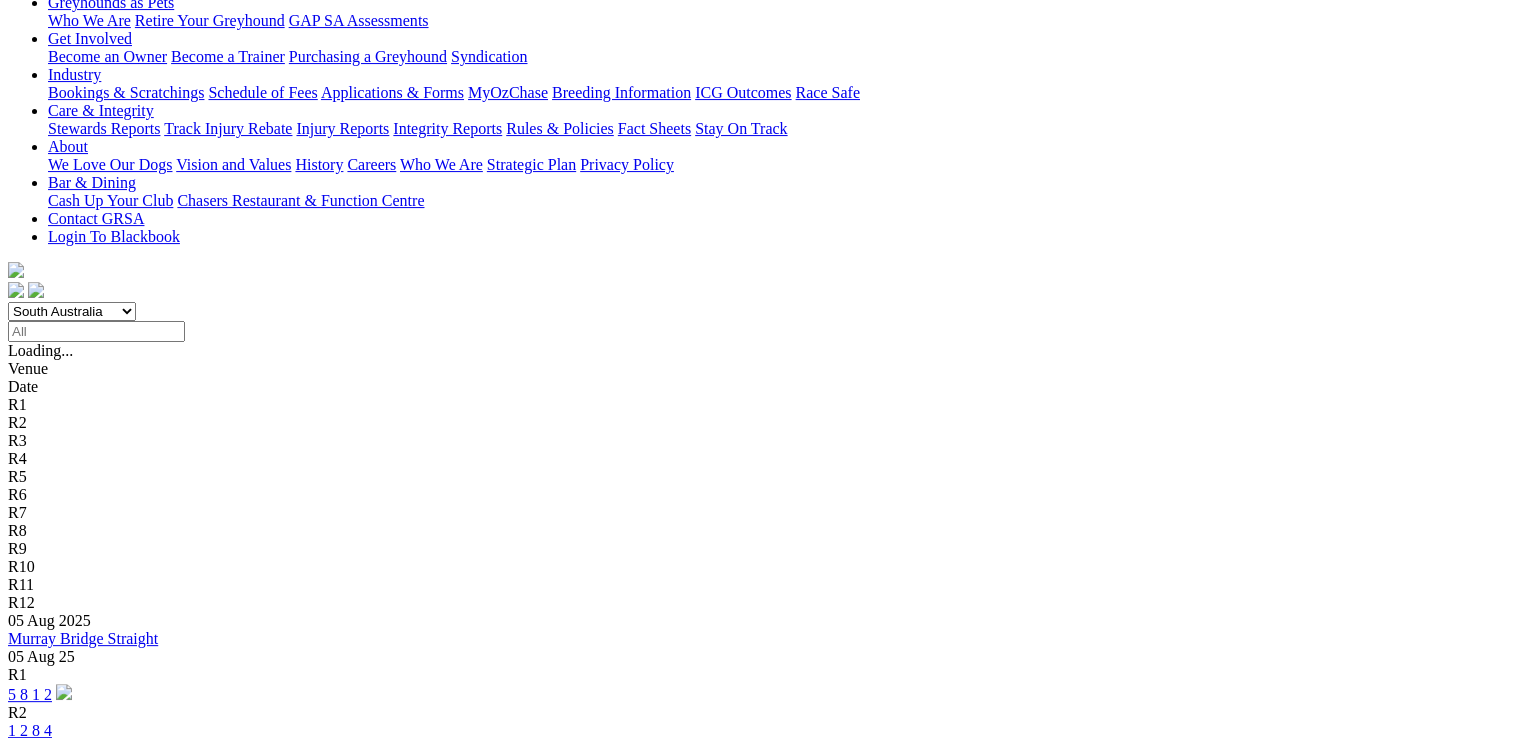 click on "1 6 5 7" at bounding box center (30, 1894) 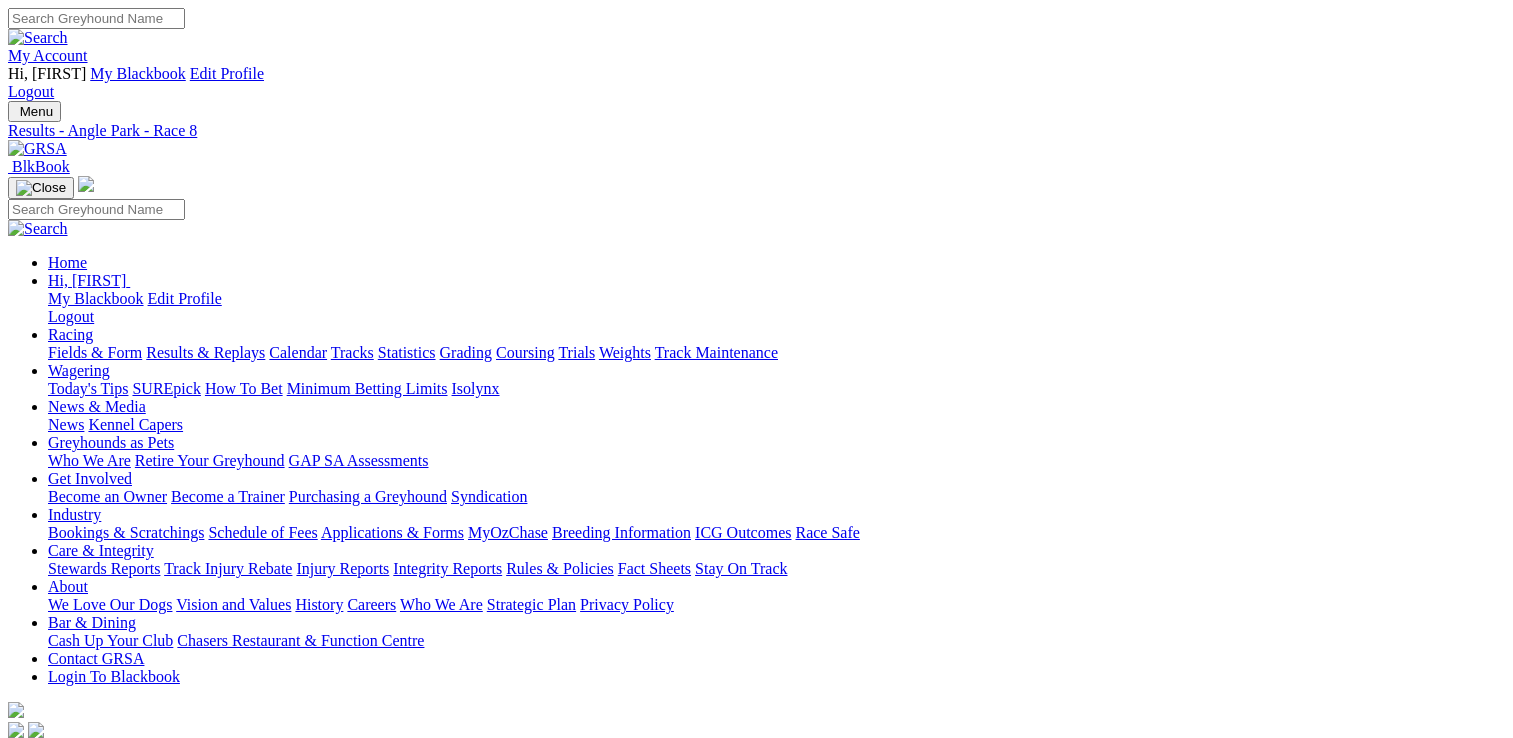 scroll, scrollTop: 0, scrollLeft: 0, axis: both 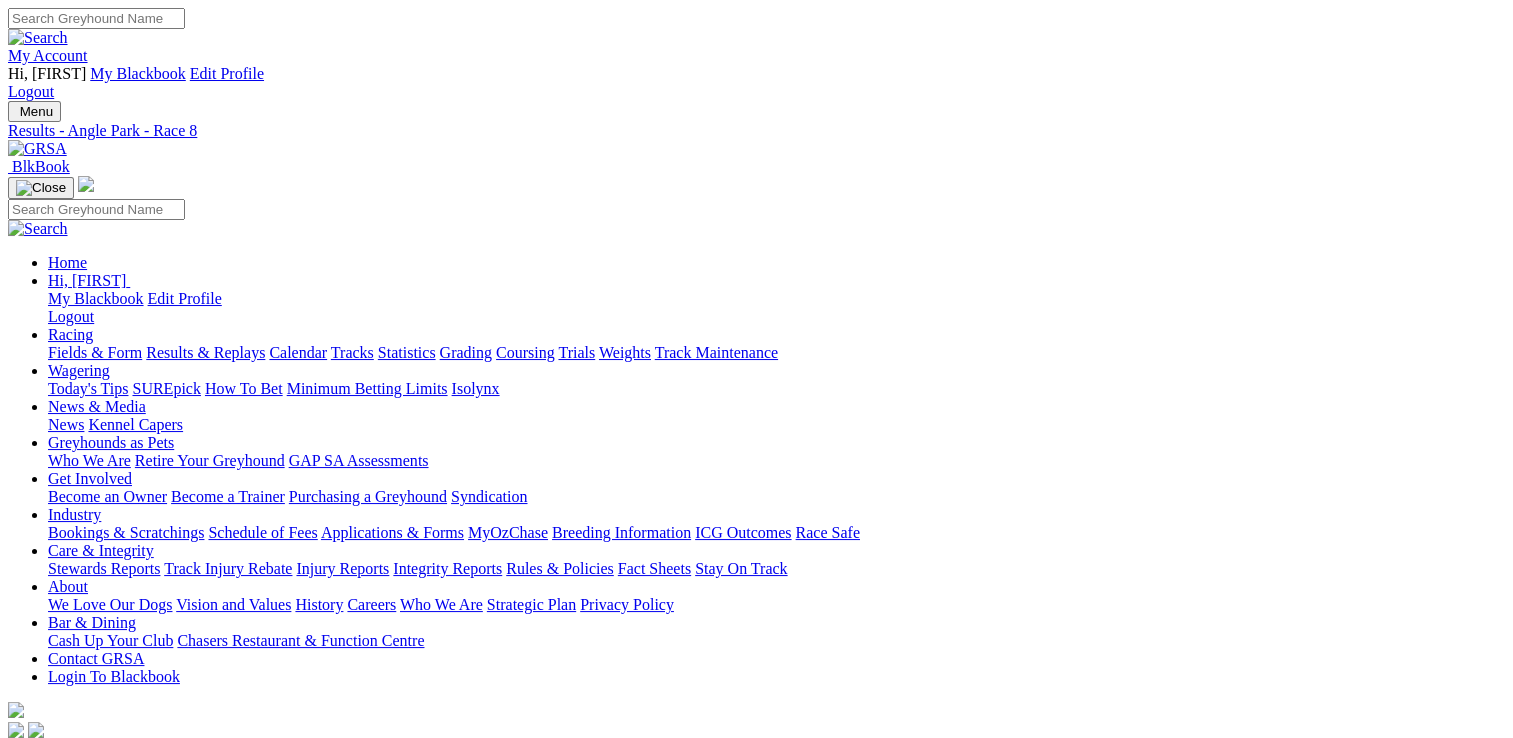 click on "[ALPHANUMERIC]" at bounding box center (756, 917) 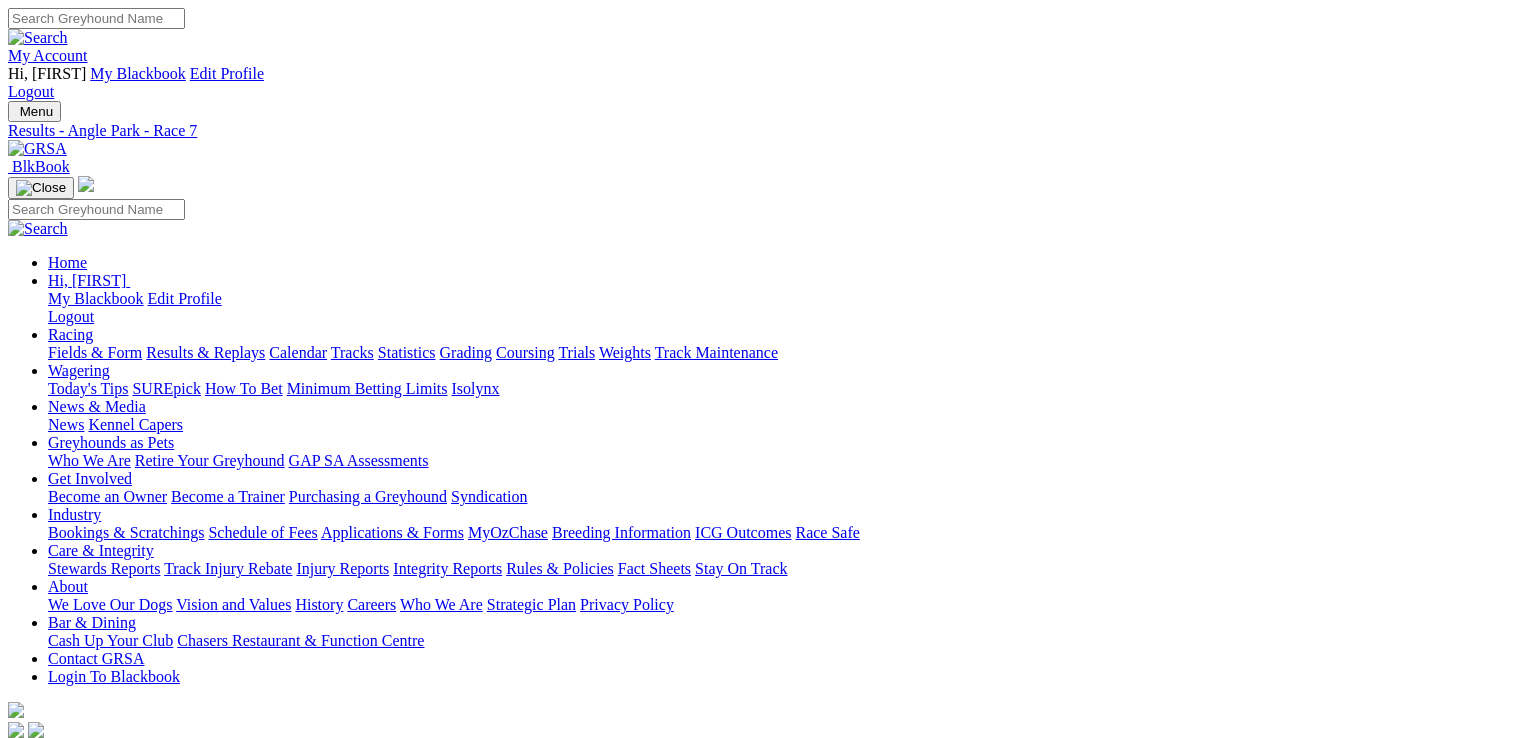 scroll, scrollTop: 0, scrollLeft: 0, axis: both 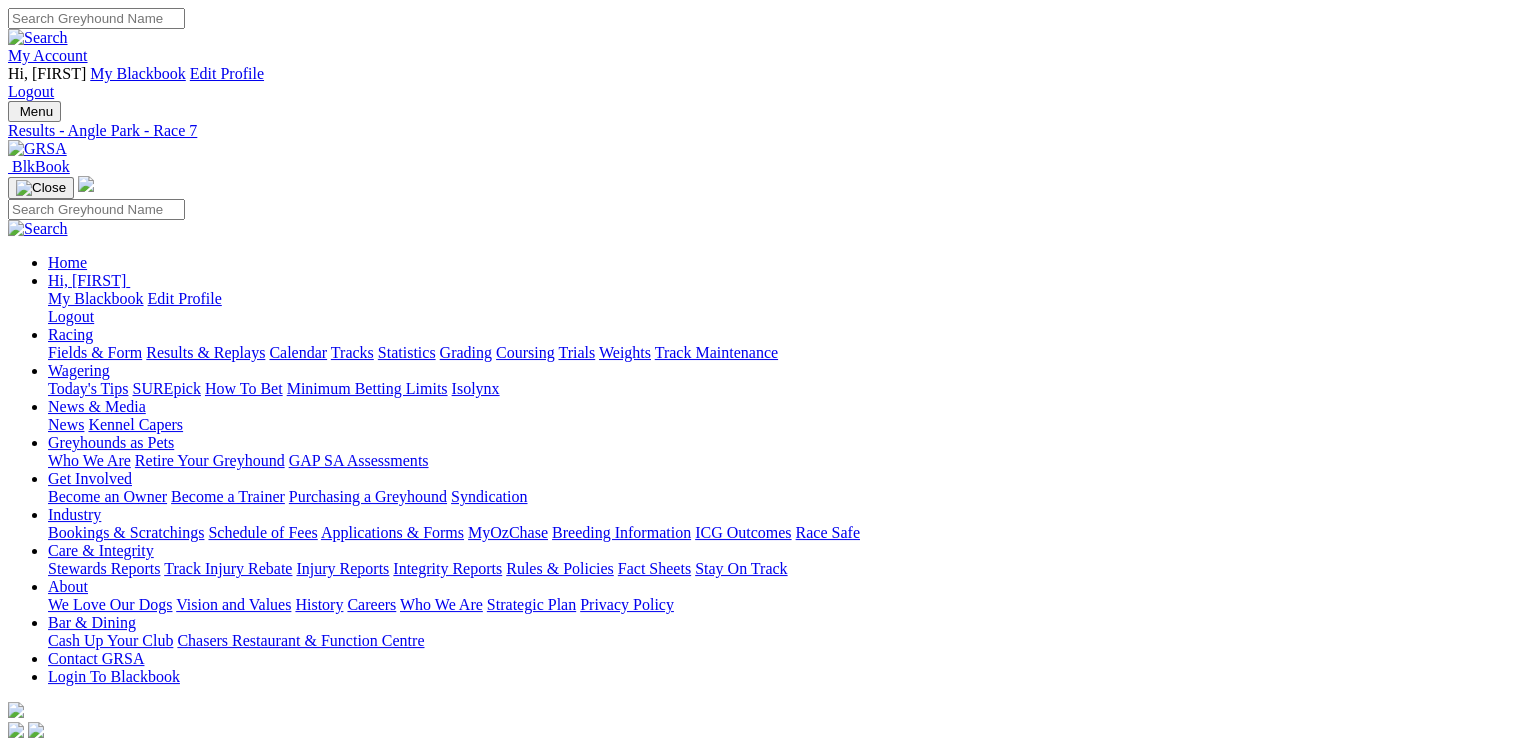 click on "2 8 5 4" at bounding box center (53, 898) 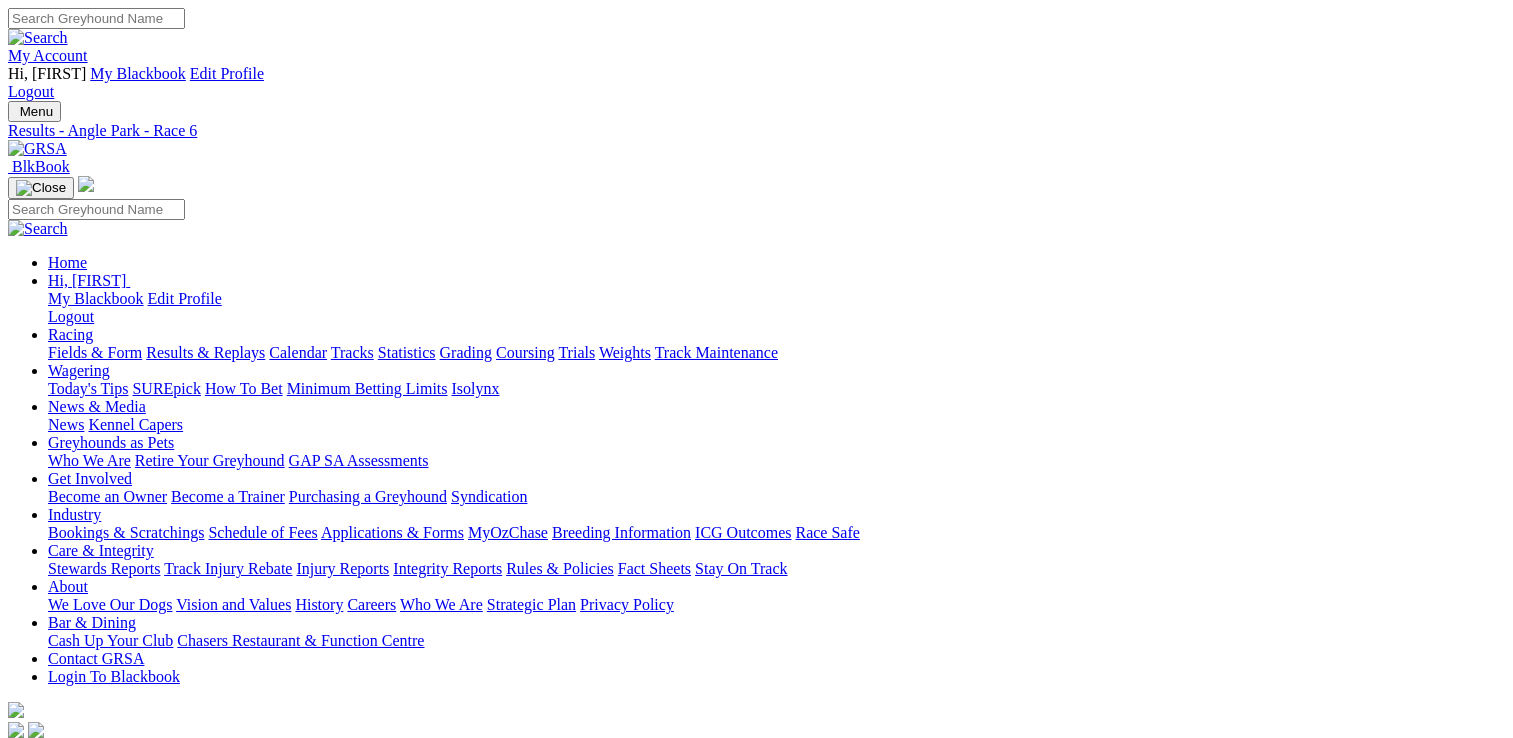 scroll, scrollTop: 0, scrollLeft: 0, axis: both 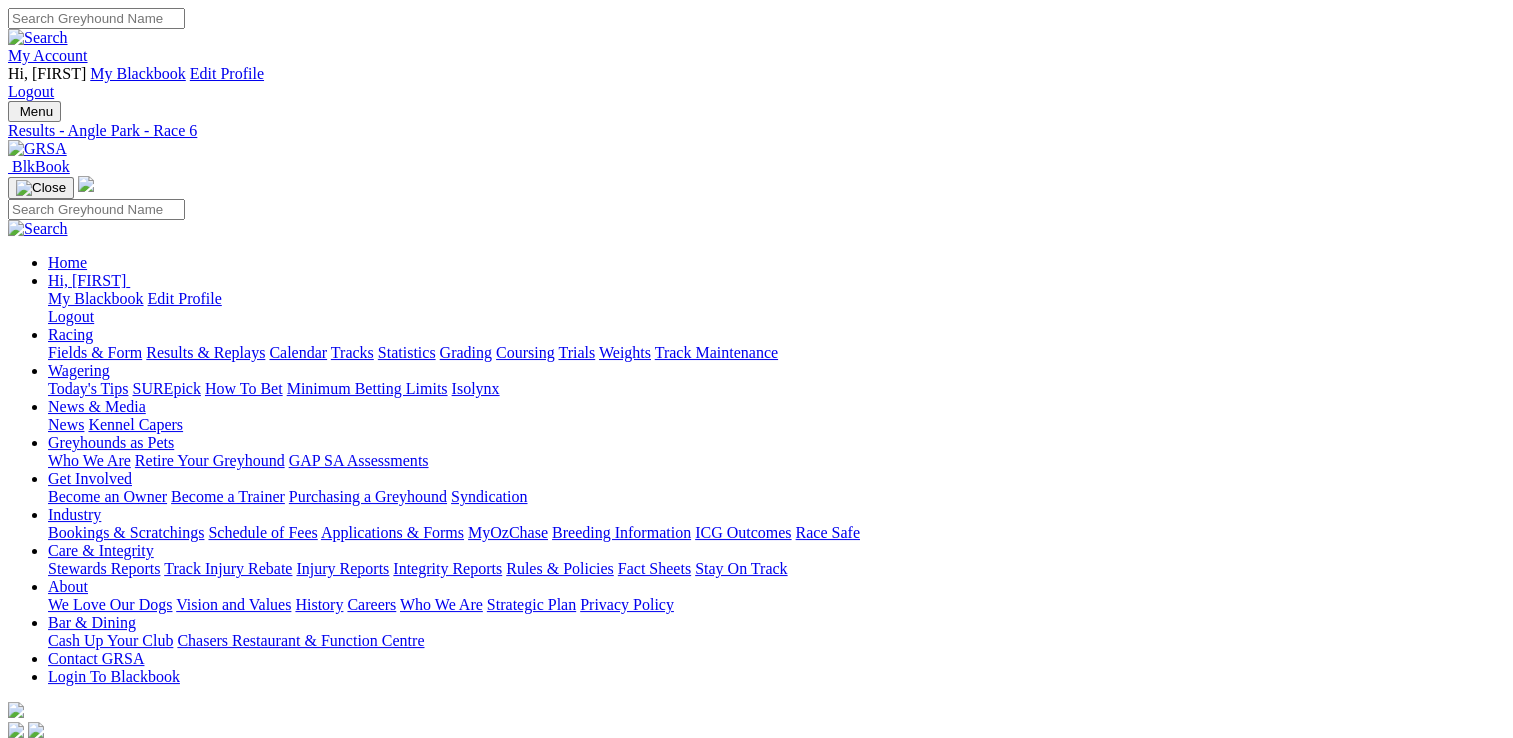 click on "R5" at bounding box center [17, 880] 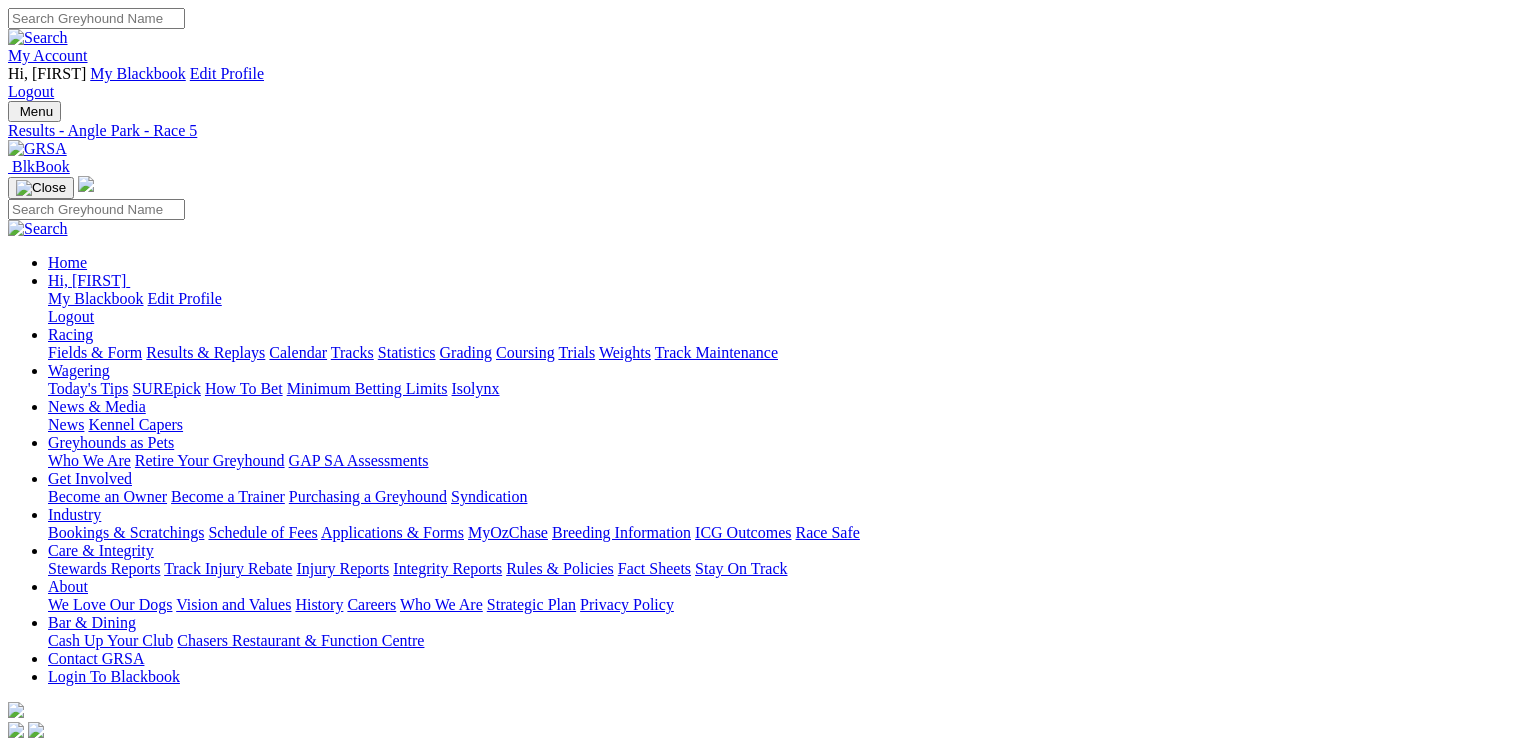 scroll, scrollTop: 0, scrollLeft: 0, axis: both 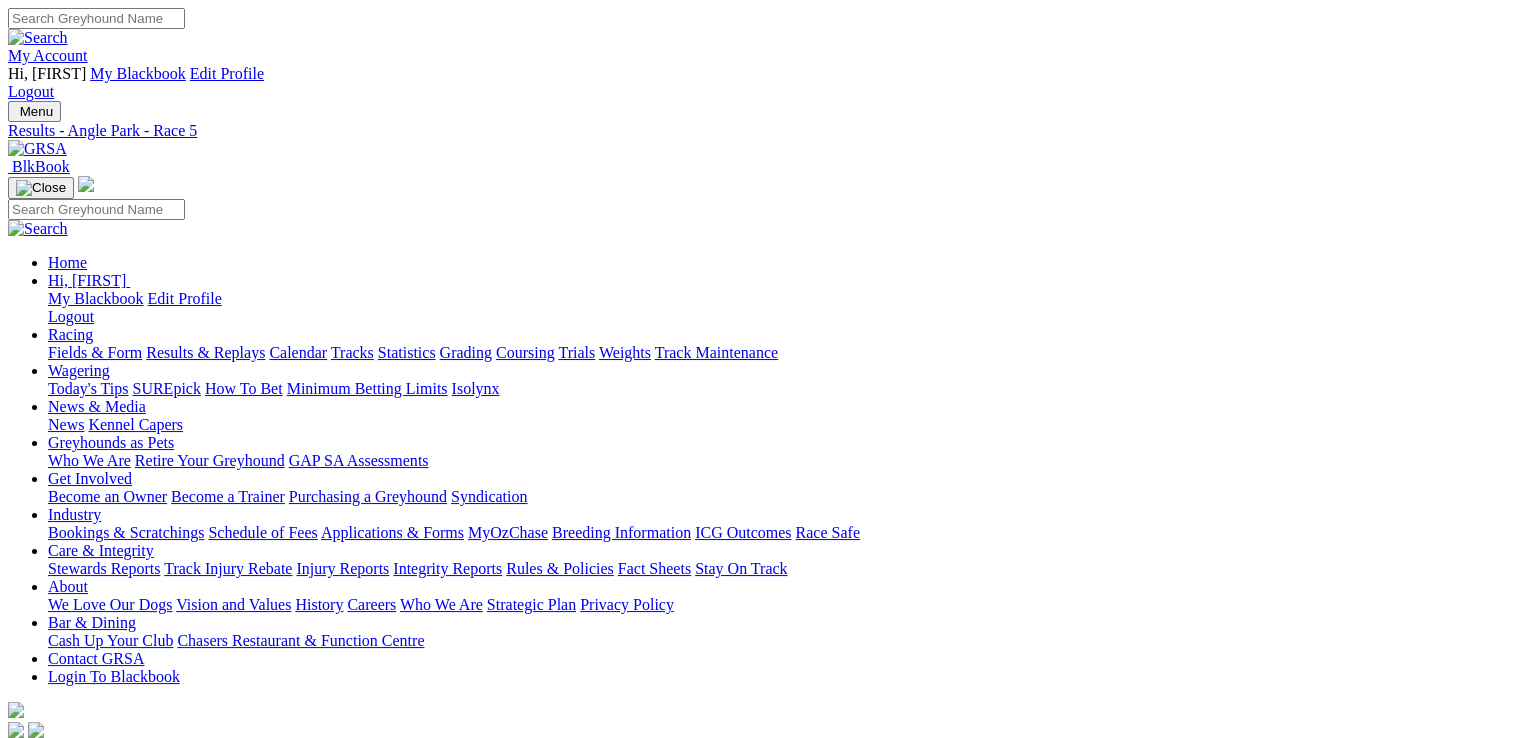 click on "1 4" at bounding box center [41, 862] 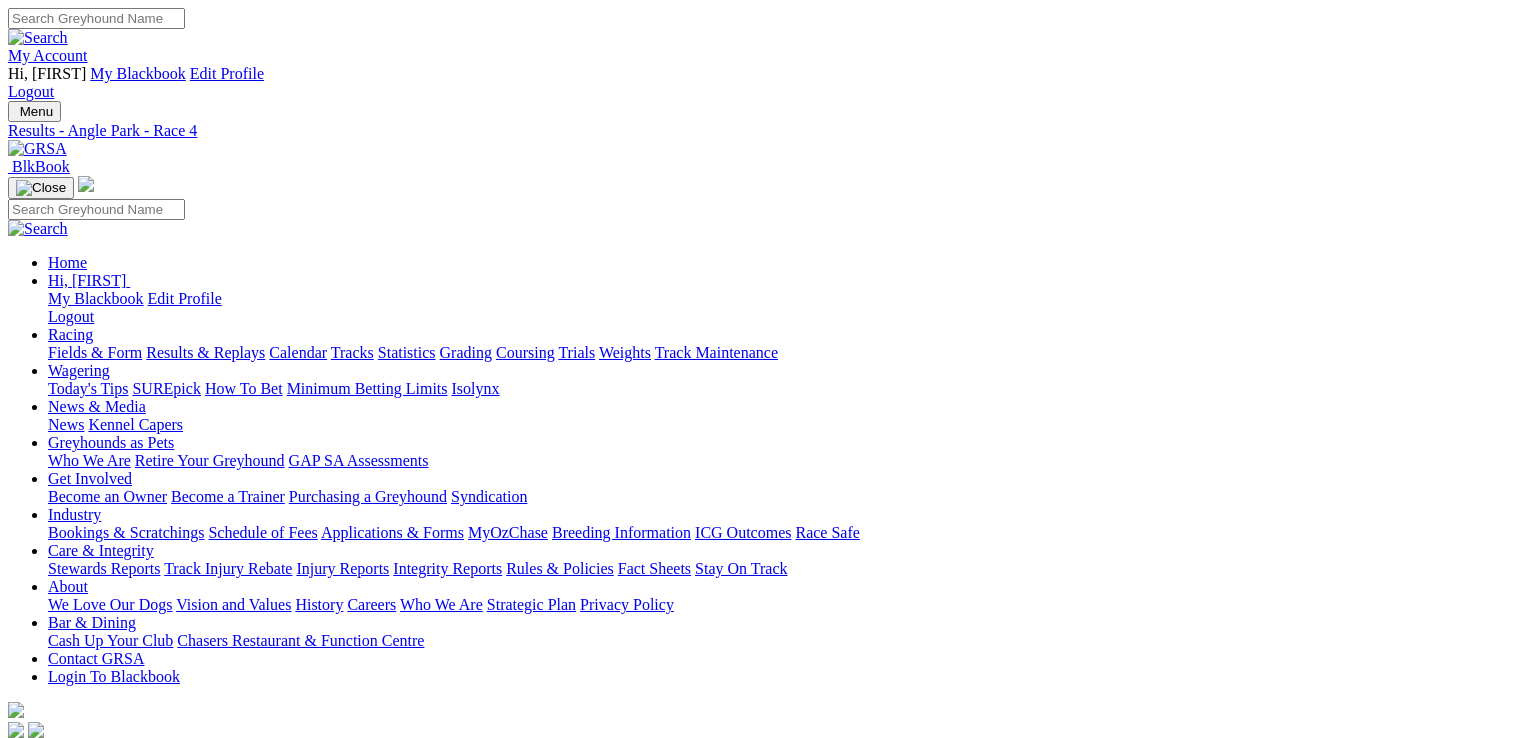 scroll, scrollTop: 0, scrollLeft: 0, axis: both 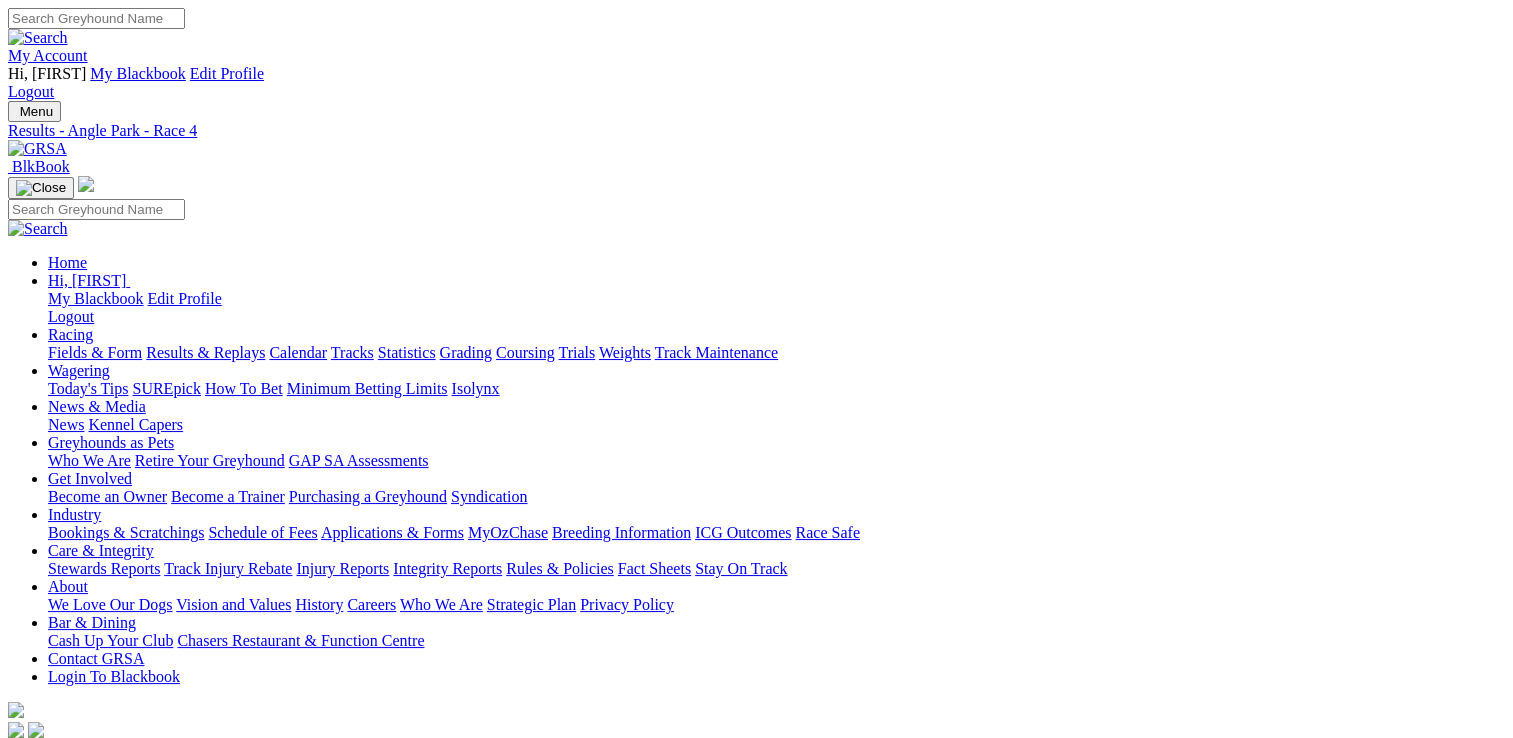 click at bounding box center (94, 1461) 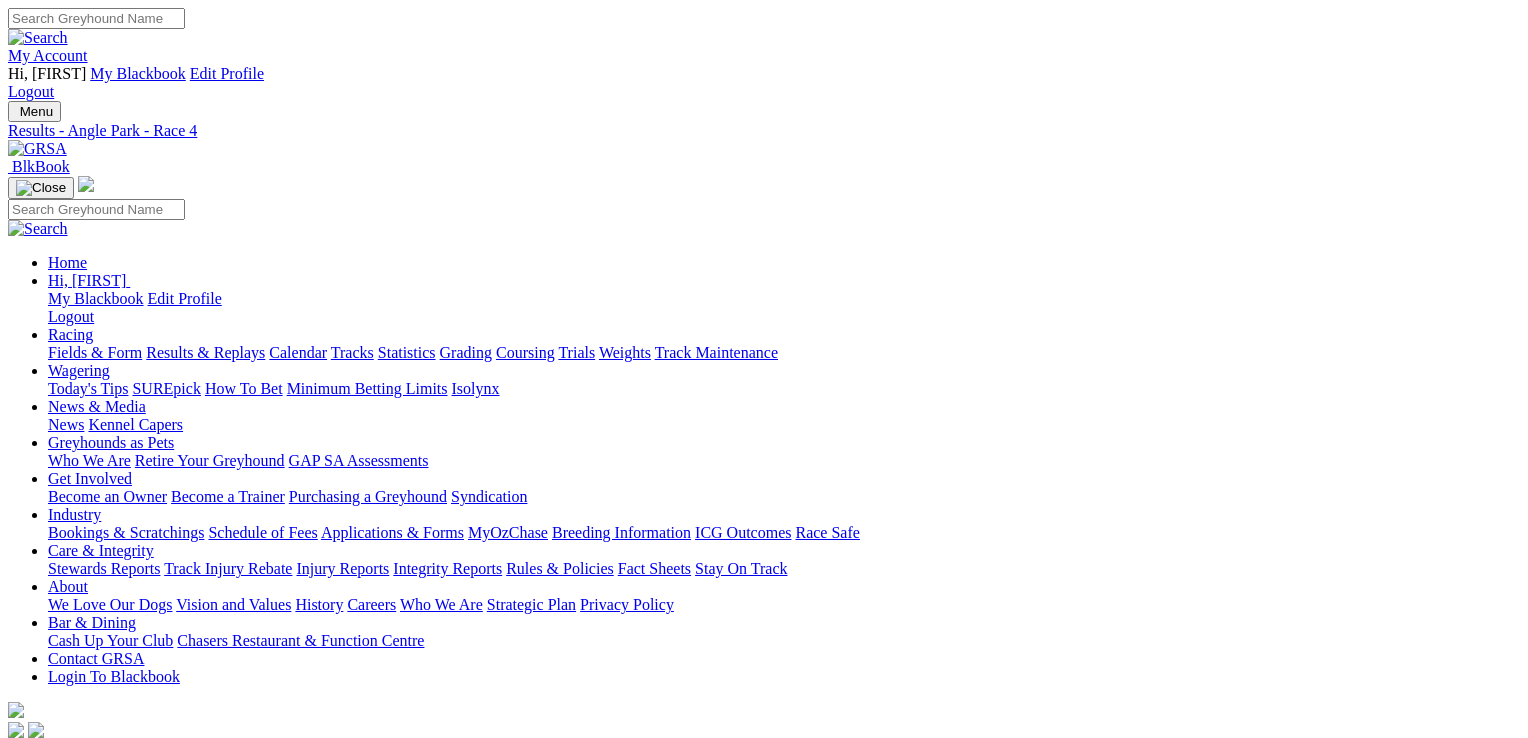 click at bounding box center [16, 4427] 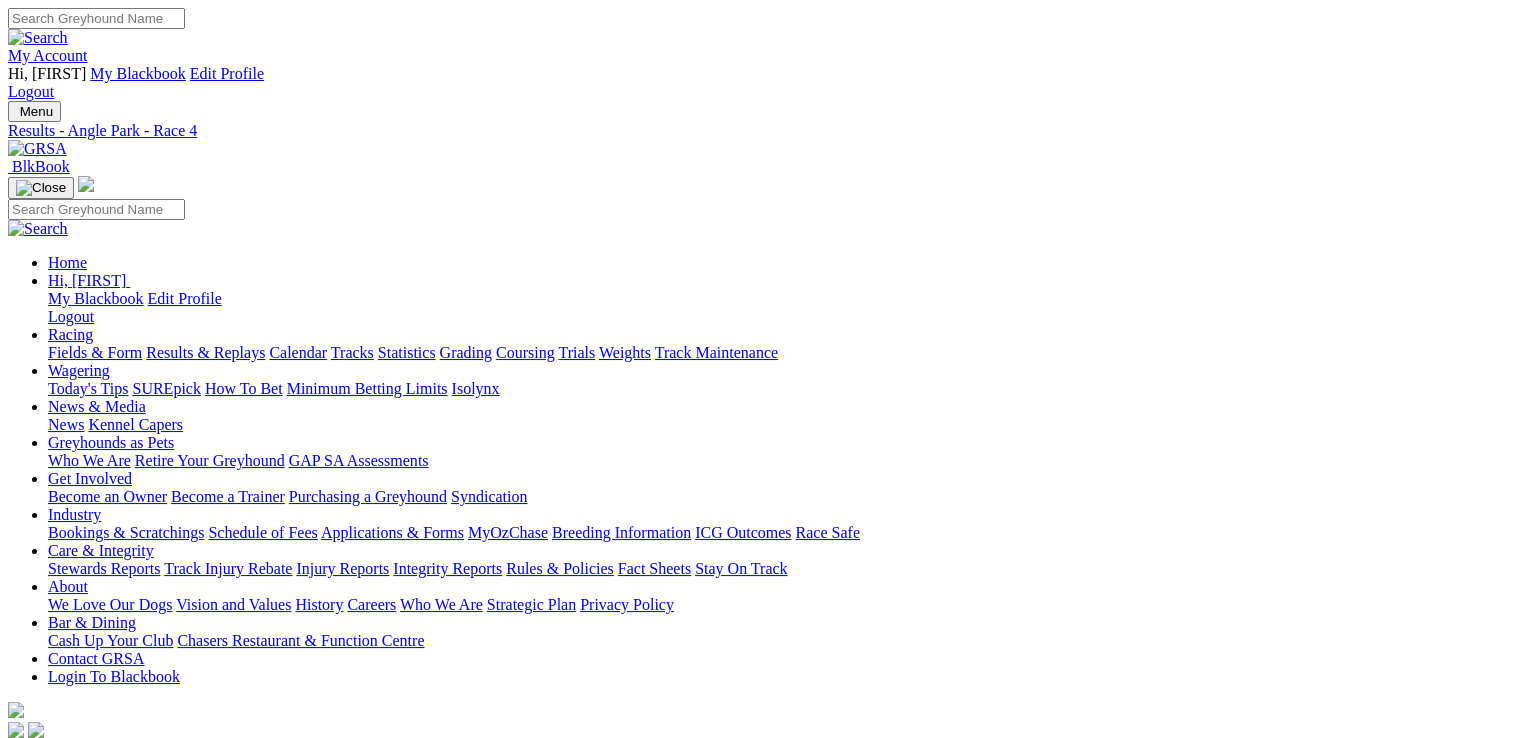 click on "6 8 2 4" at bounding box center [53, 844] 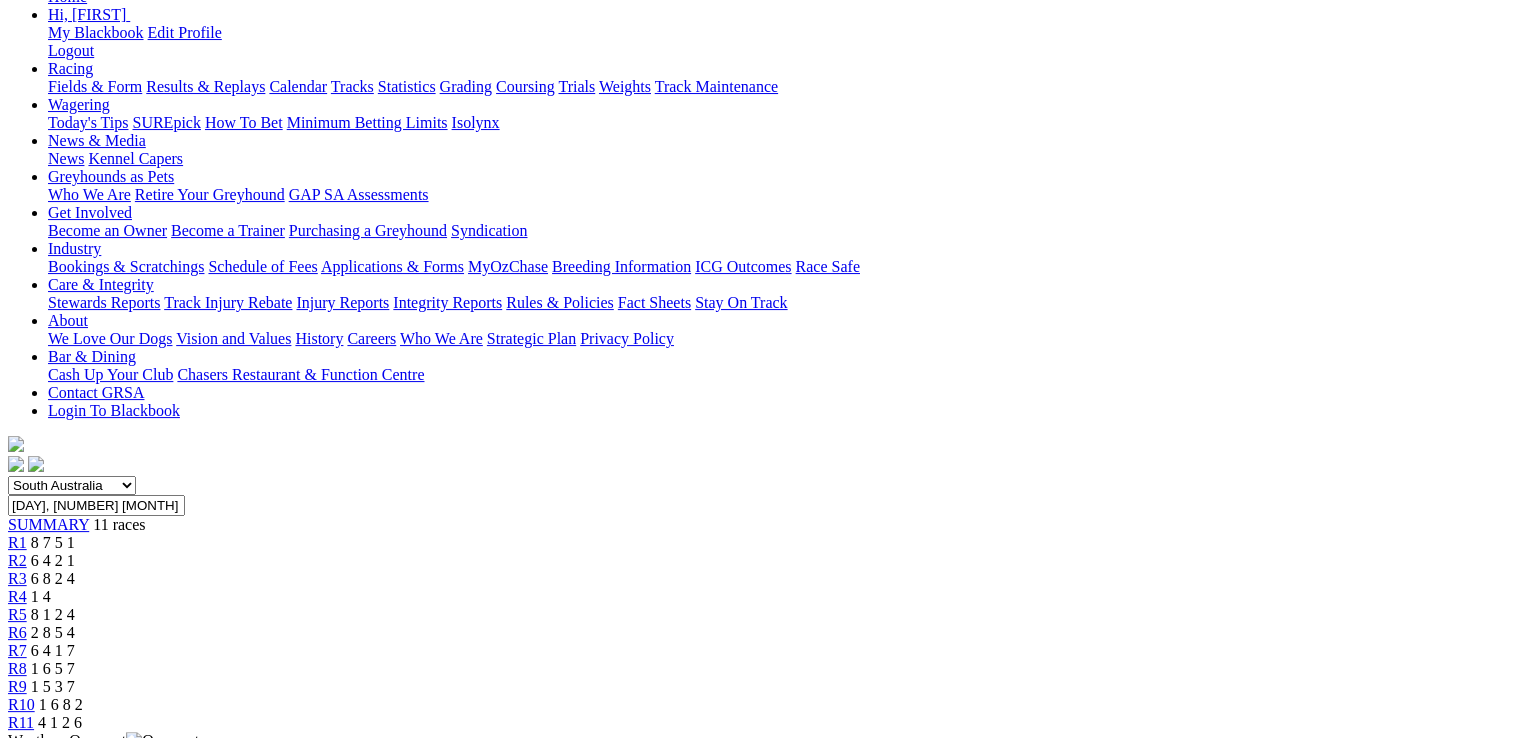 scroll, scrollTop: 400, scrollLeft: 0, axis: vertical 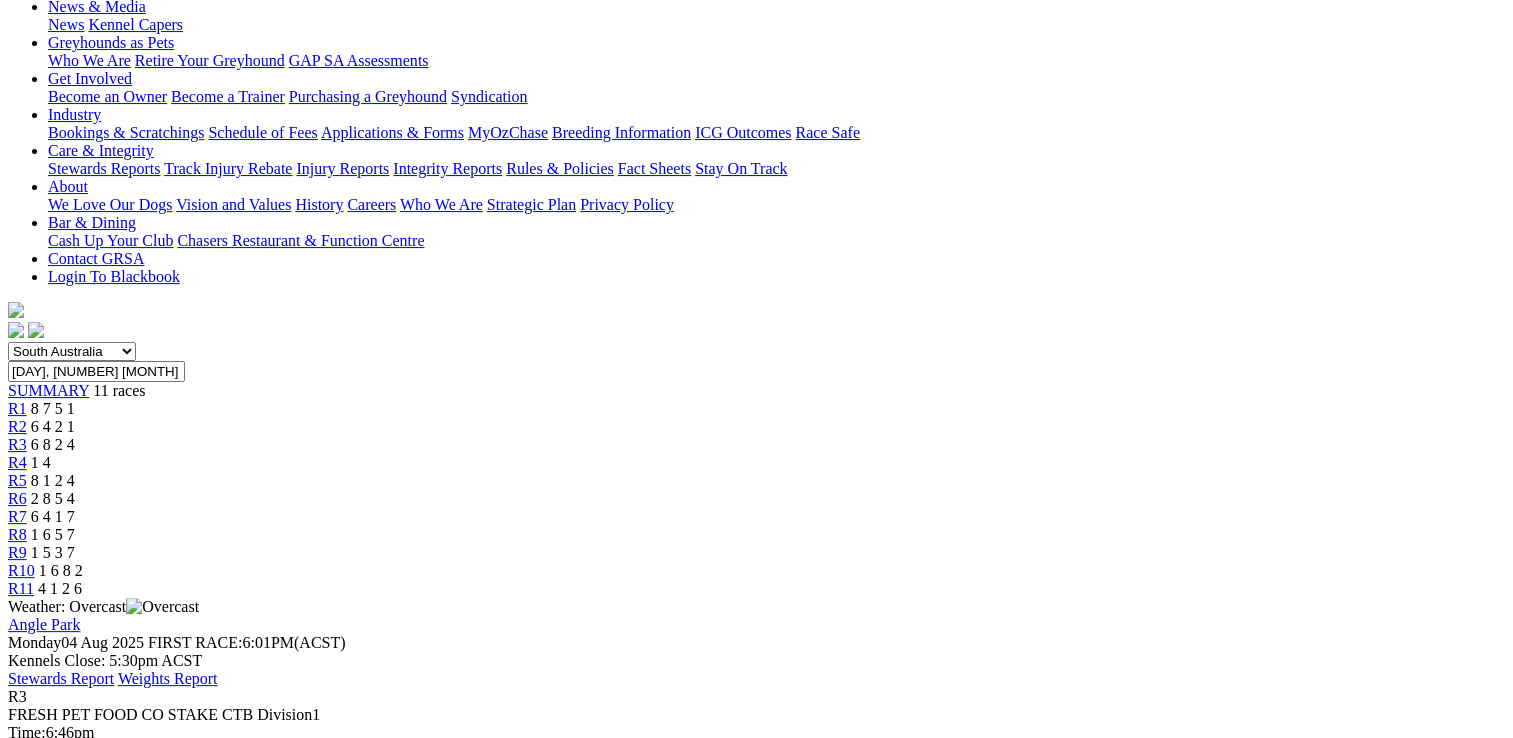 click at bounding box center [94, 1061] 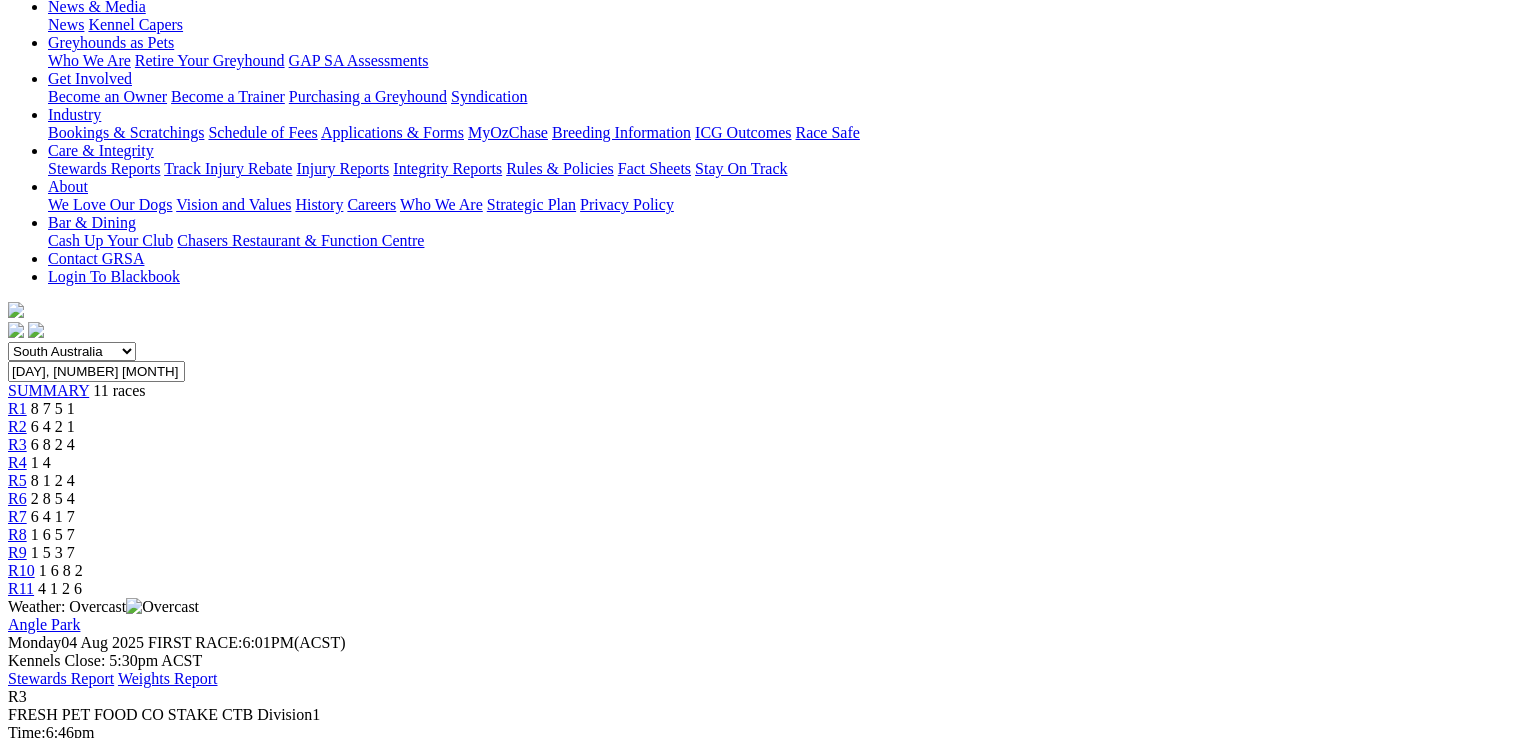 click at bounding box center [16, 4305] 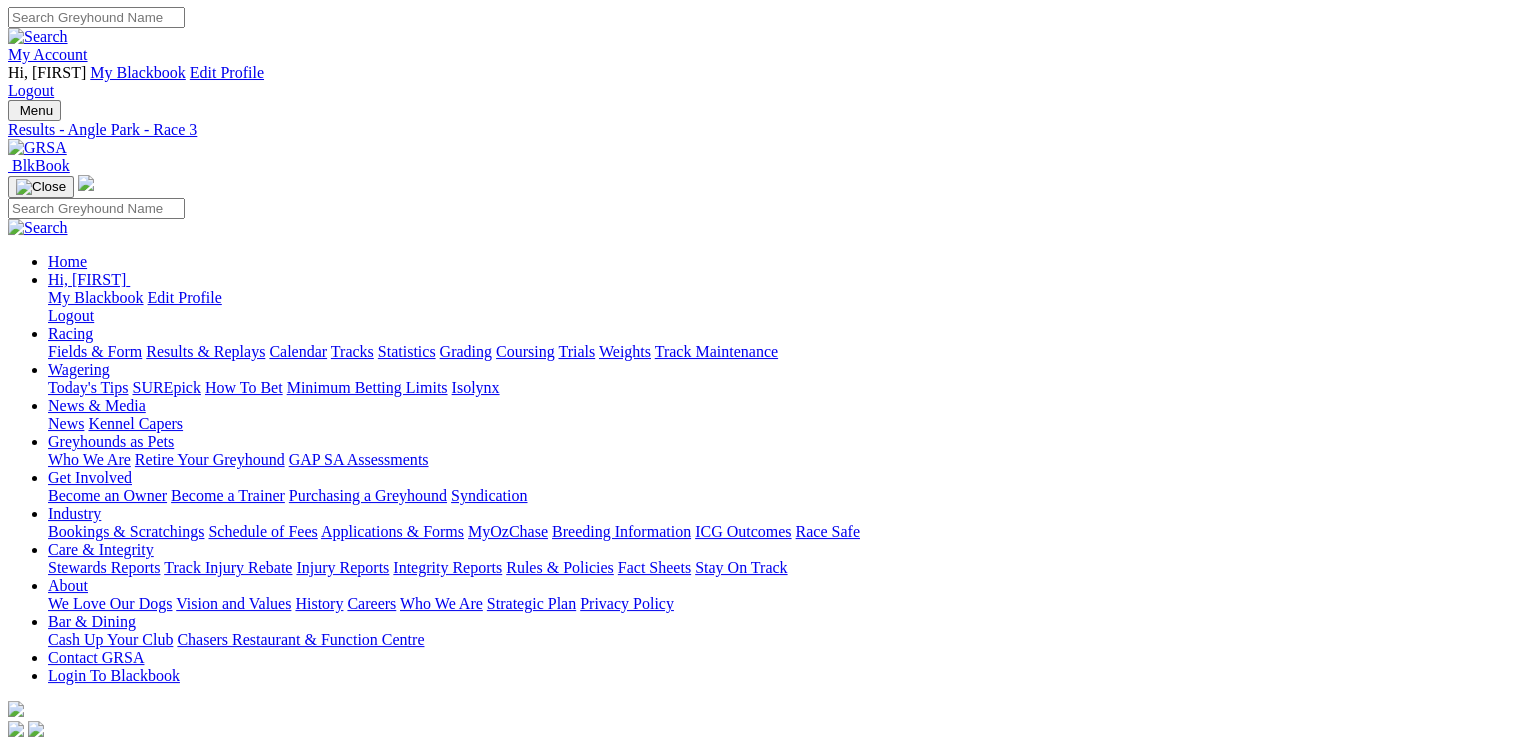 scroll, scrollTop: 0, scrollLeft: 0, axis: both 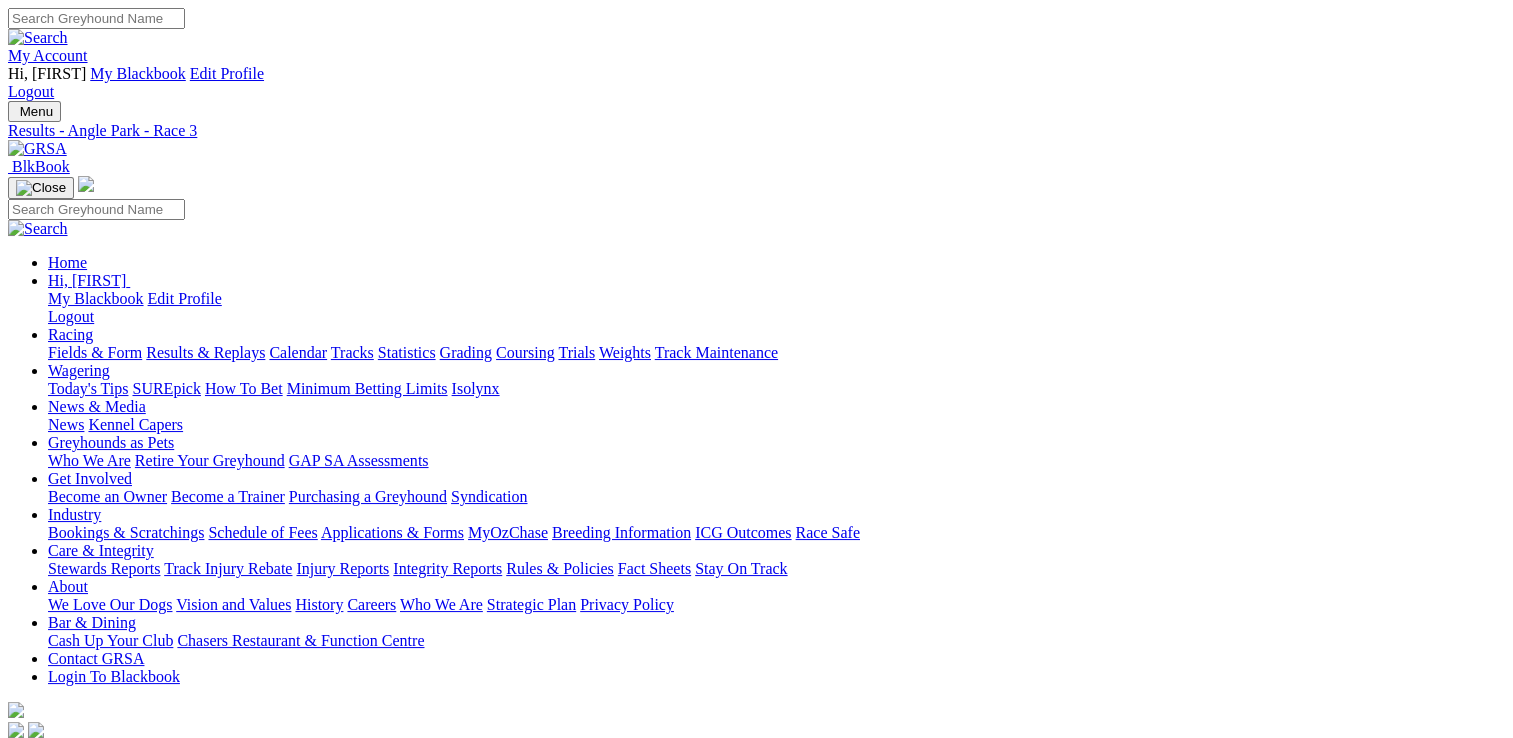 click on "6 4 2 1" at bounding box center (53, 826) 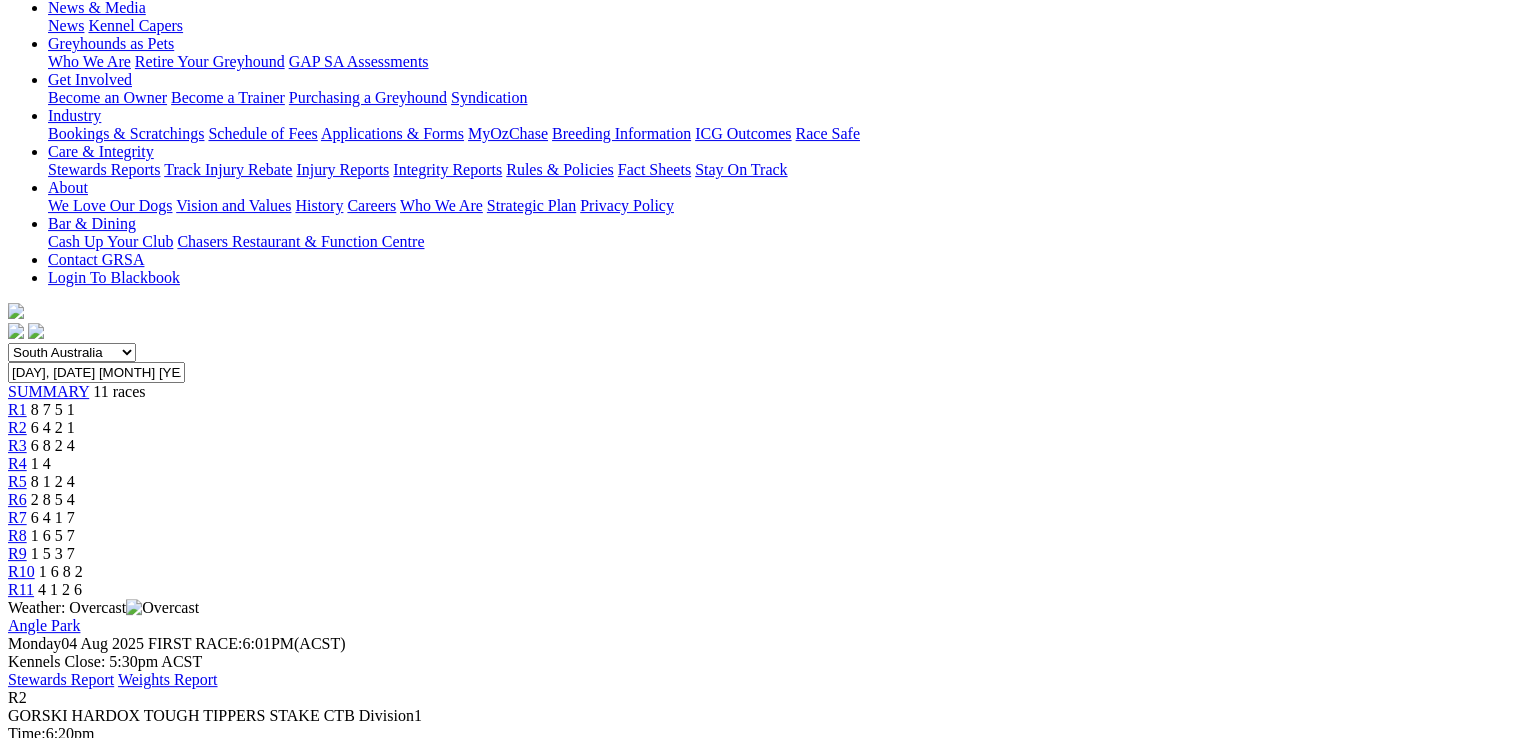 scroll, scrollTop: 400, scrollLeft: 0, axis: vertical 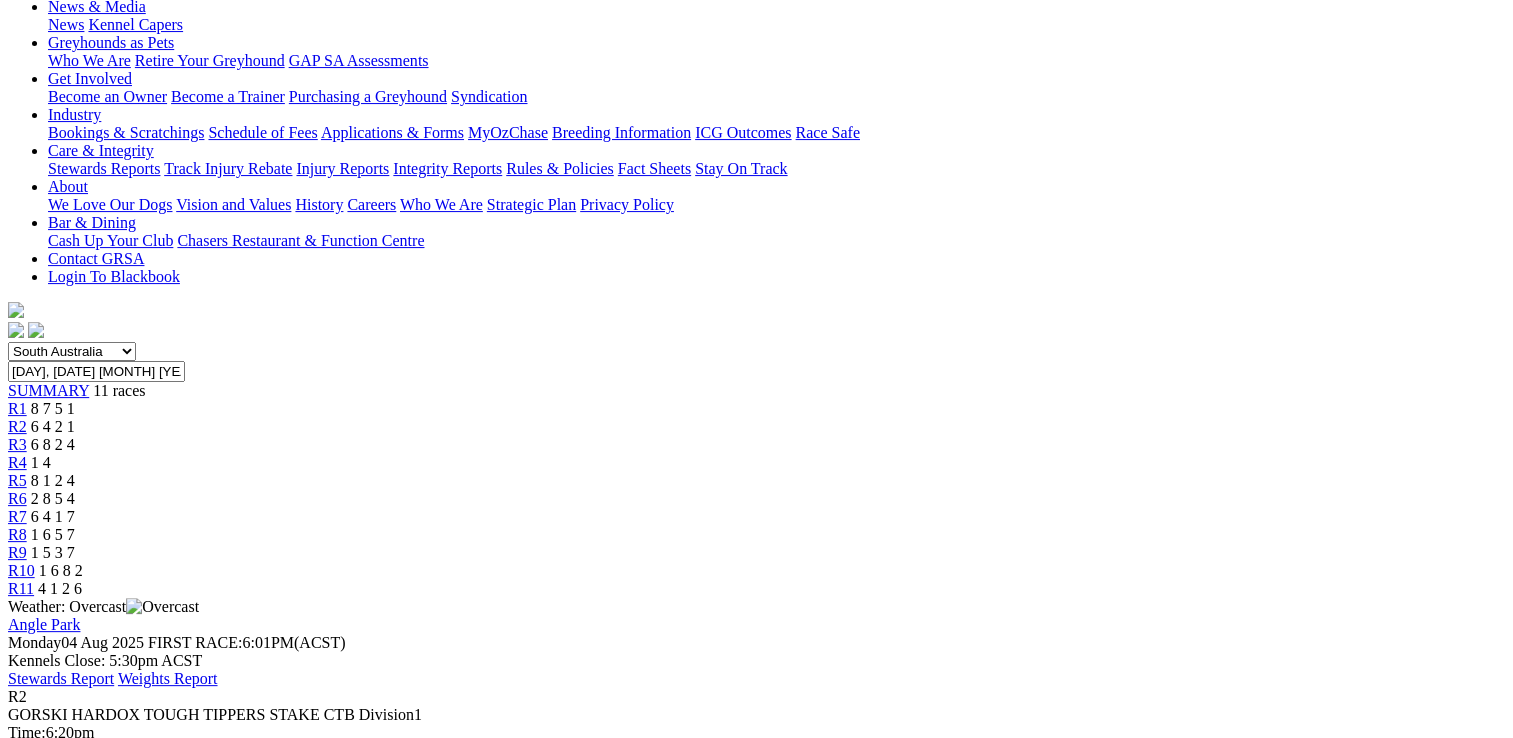 click at bounding box center (94, 1061) 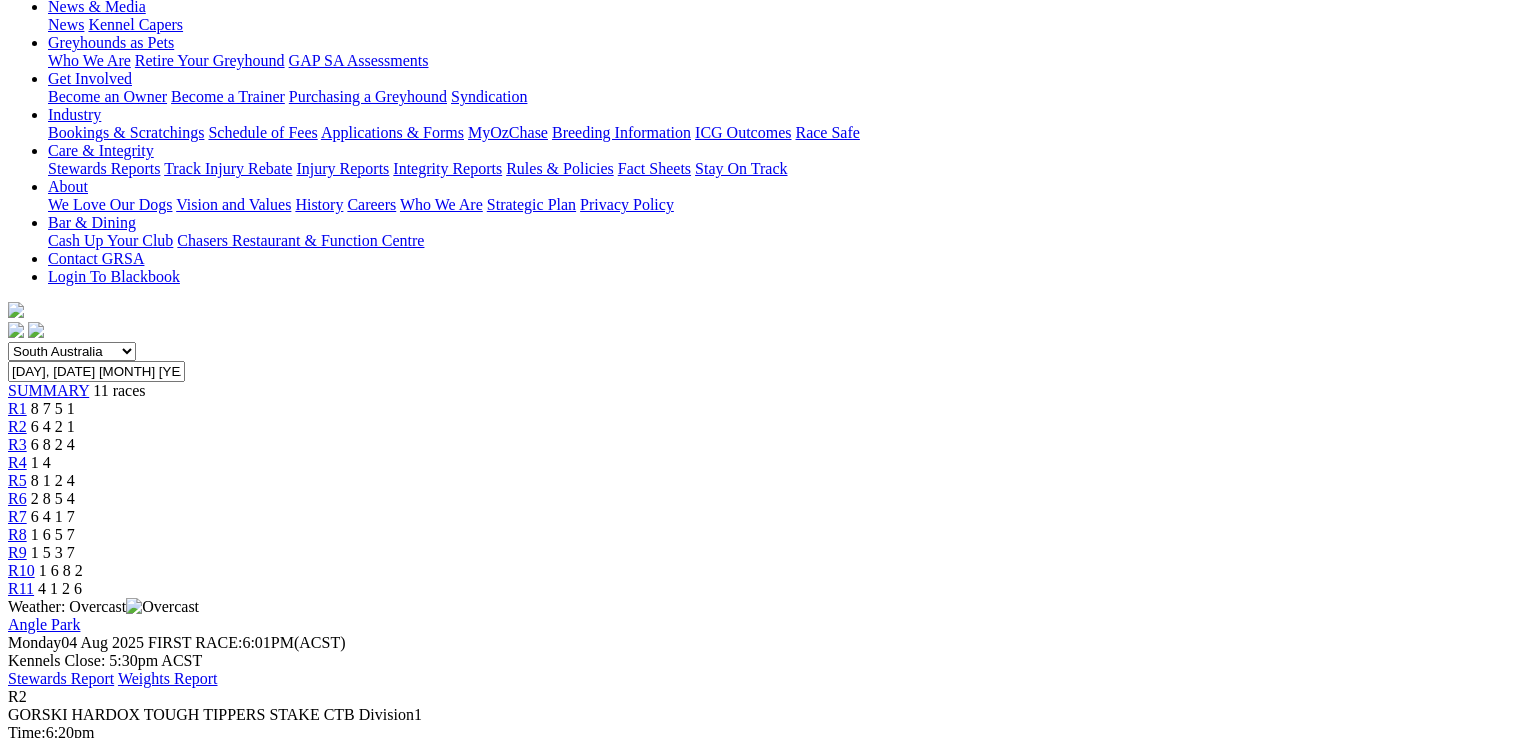 click on "Angle Park - Race 2" at bounding box center (756, 4293) 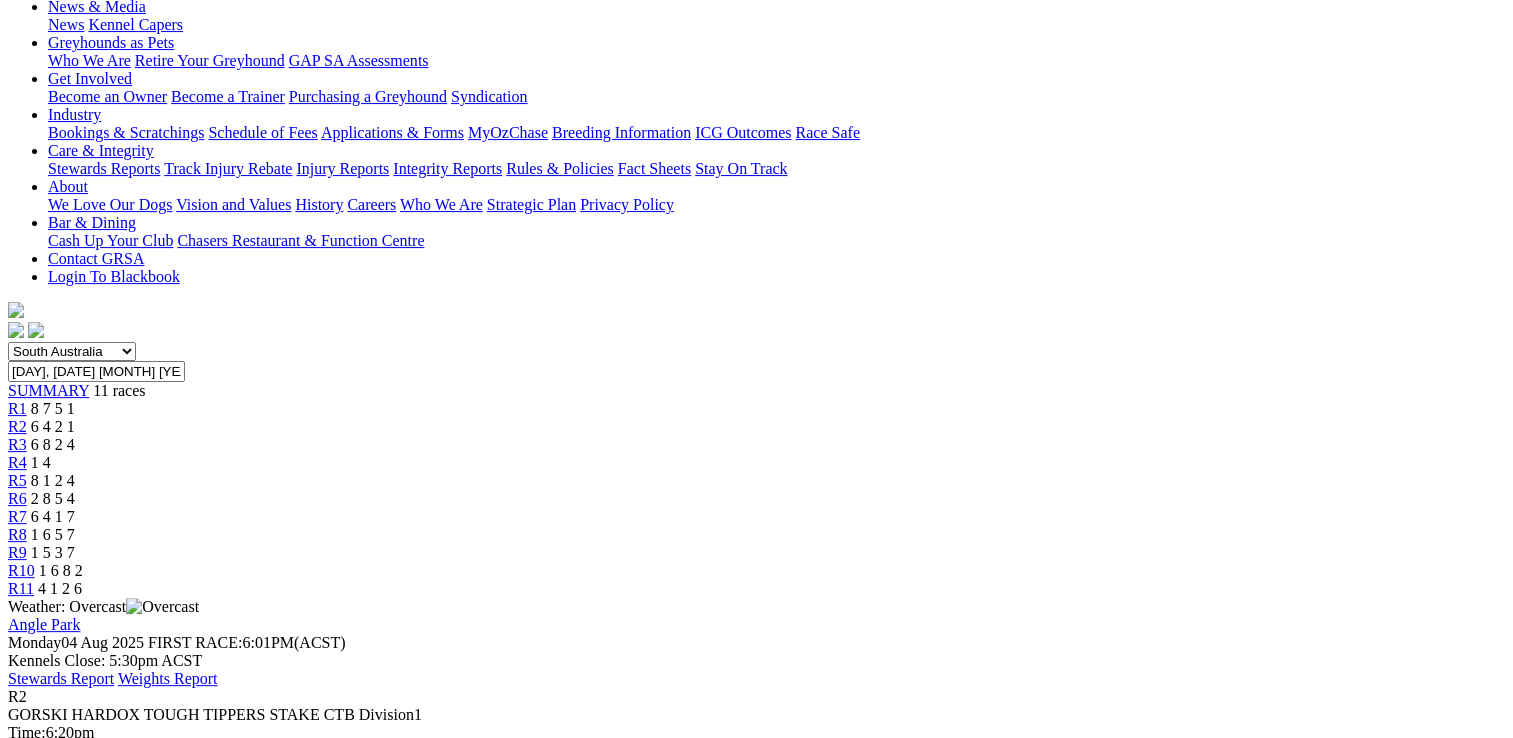 click at bounding box center [94, 1061] 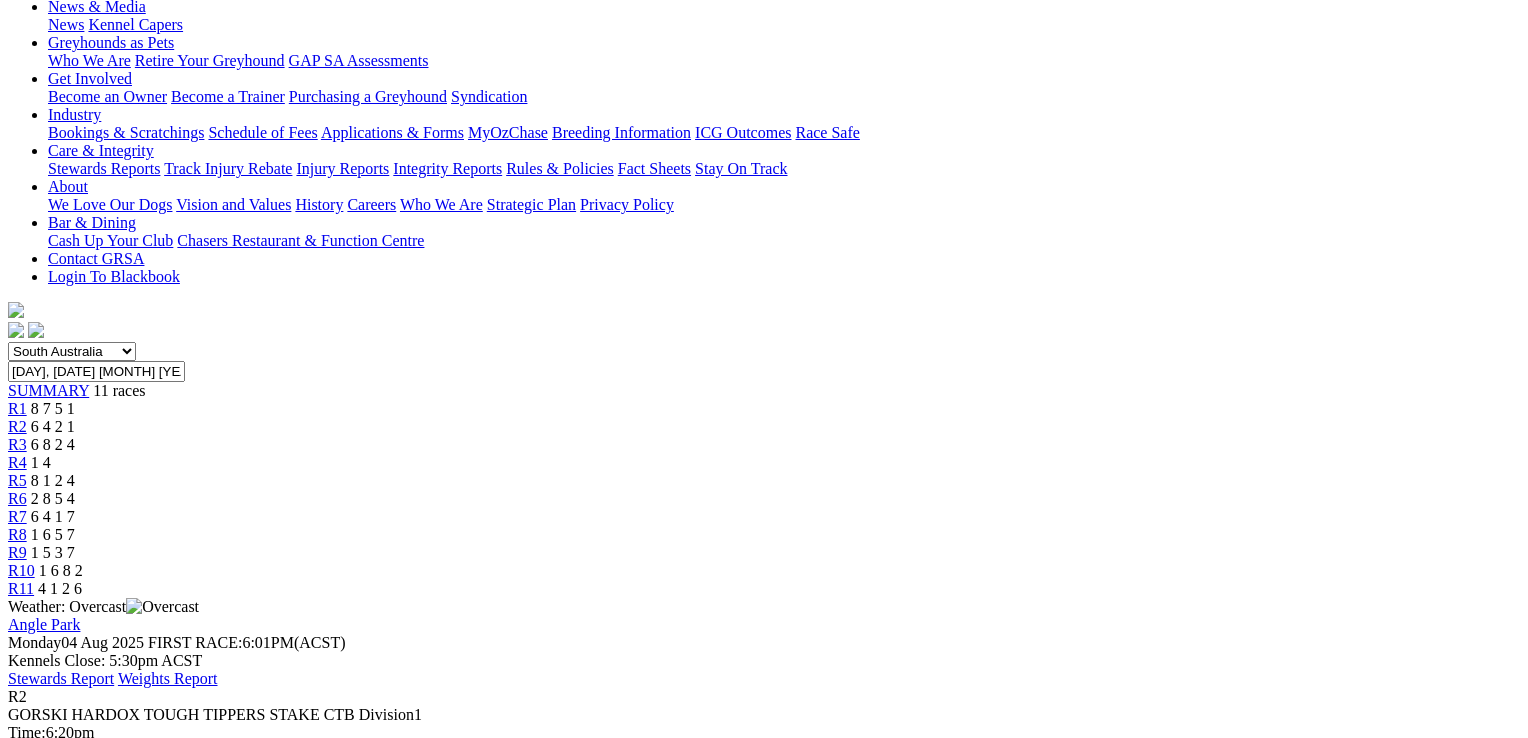 click at bounding box center (16, 4068) 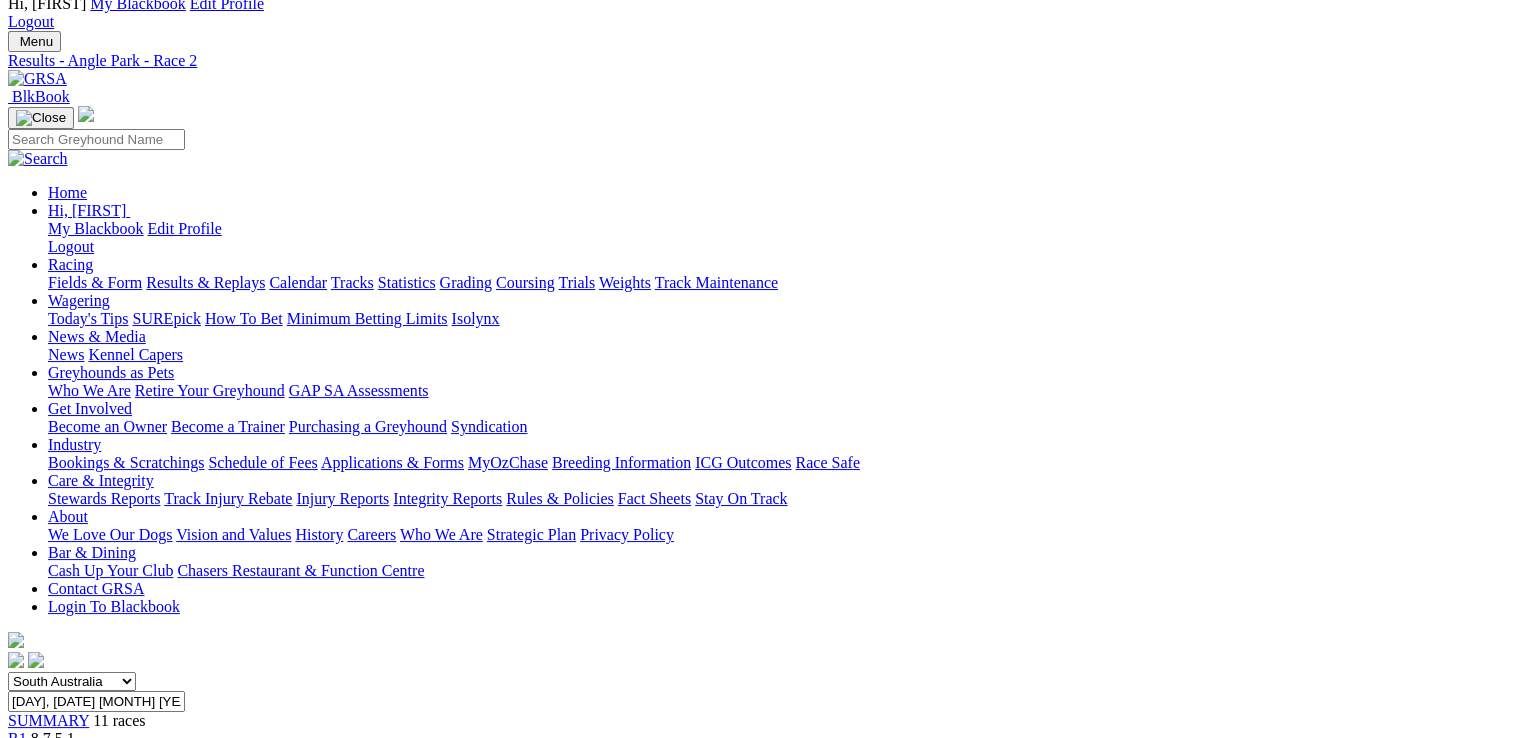 scroll, scrollTop: 0, scrollLeft: 0, axis: both 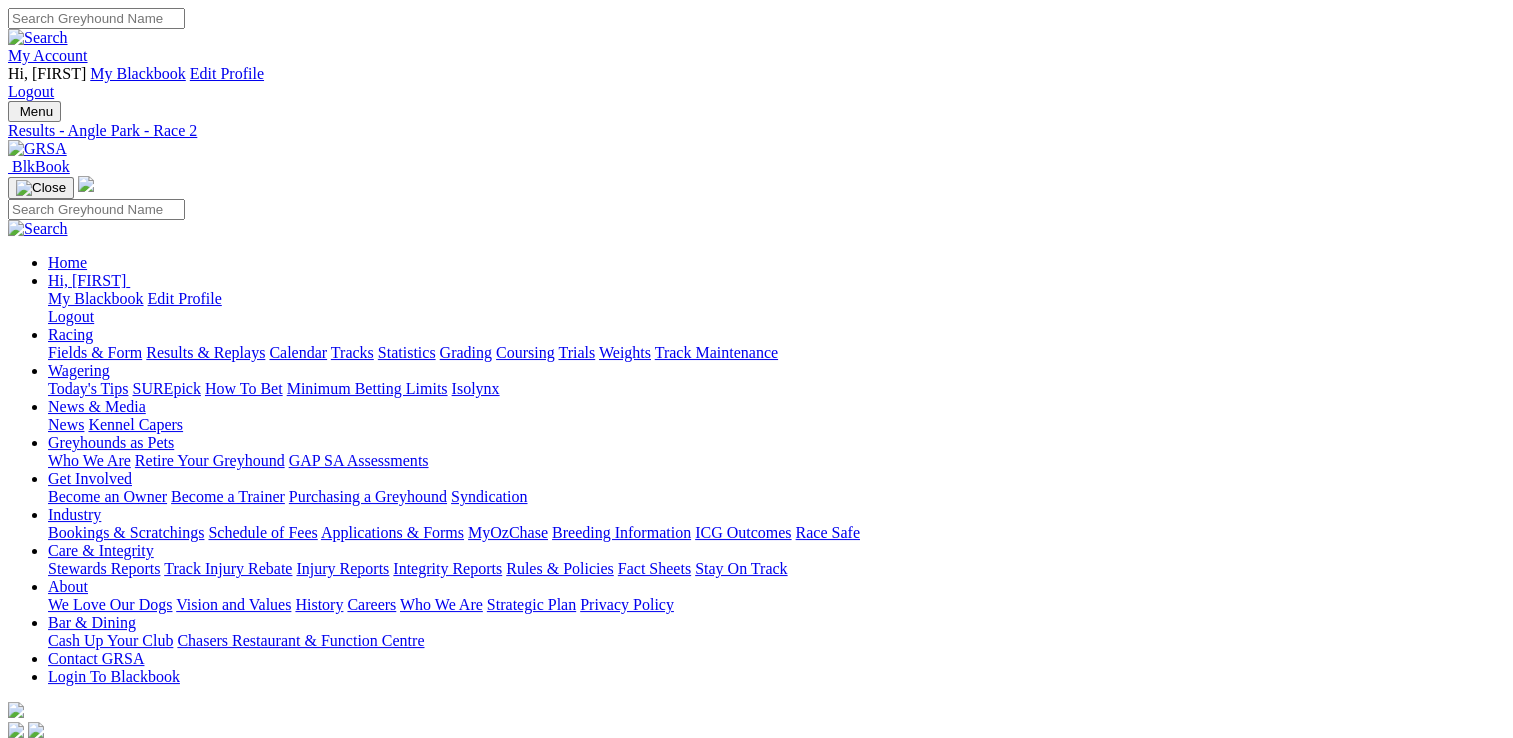 click on "Fields & Form" at bounding box center [95, 352] 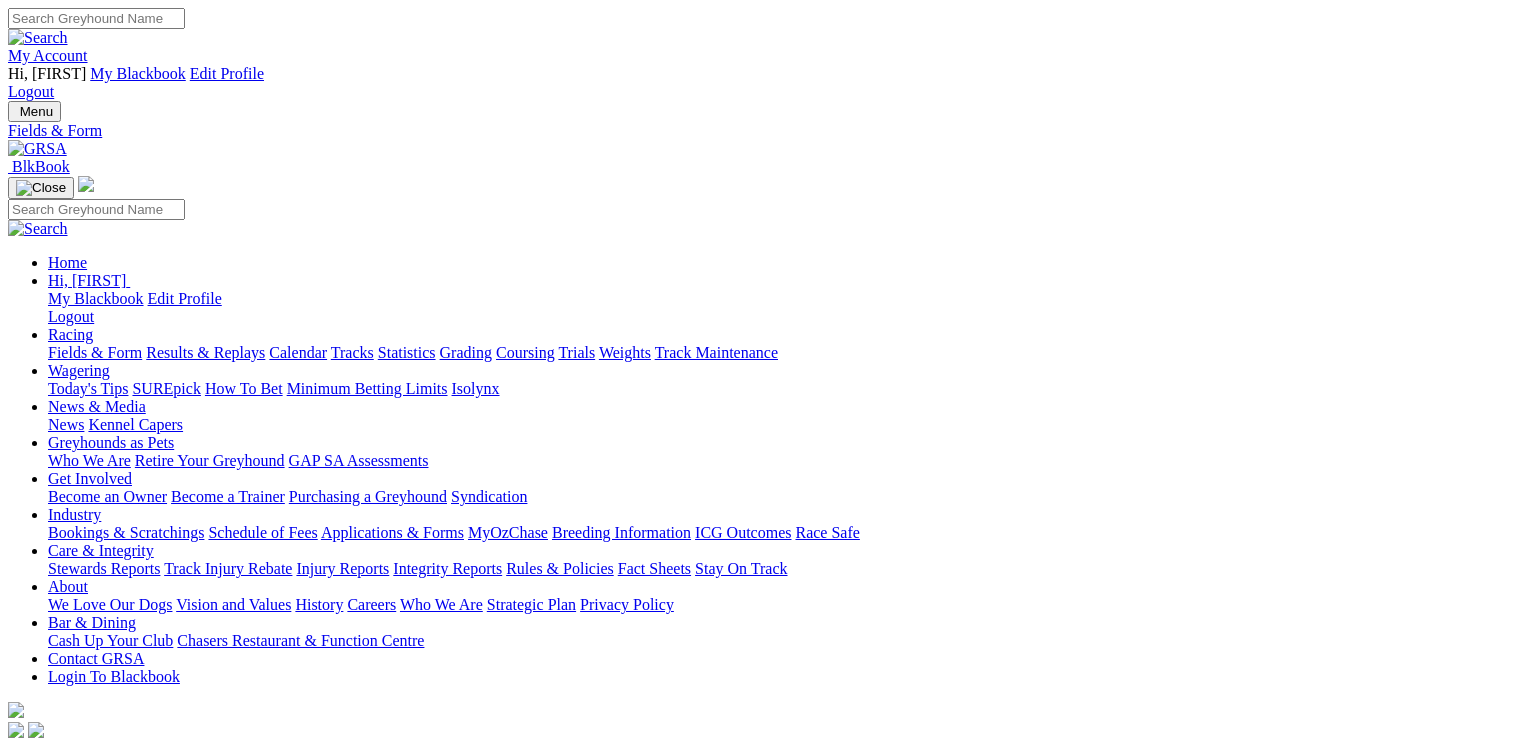 scroll, scrollTop: 0, scrollLeft: 0, axis: both 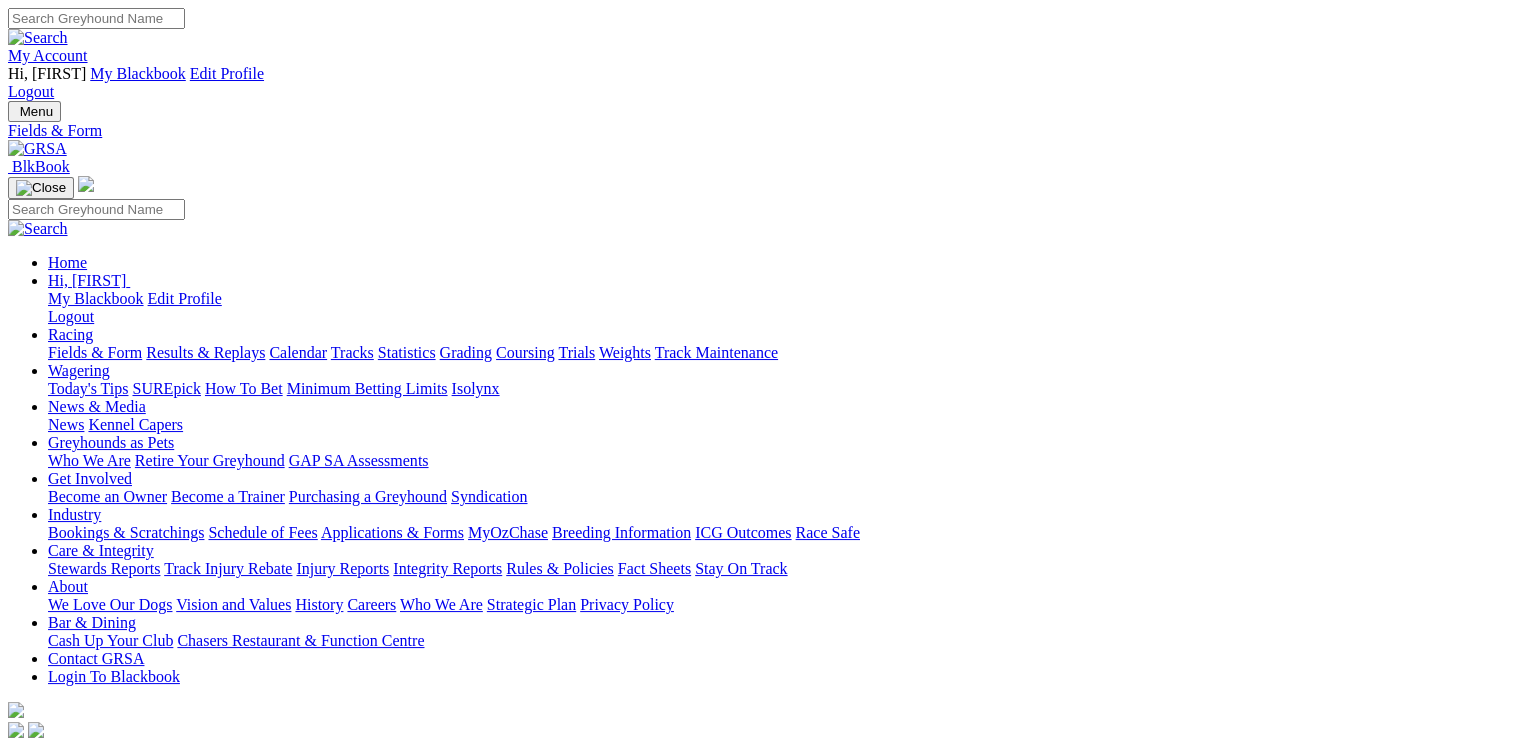 click on "Results & Replays" at bounding box center (205, 352) 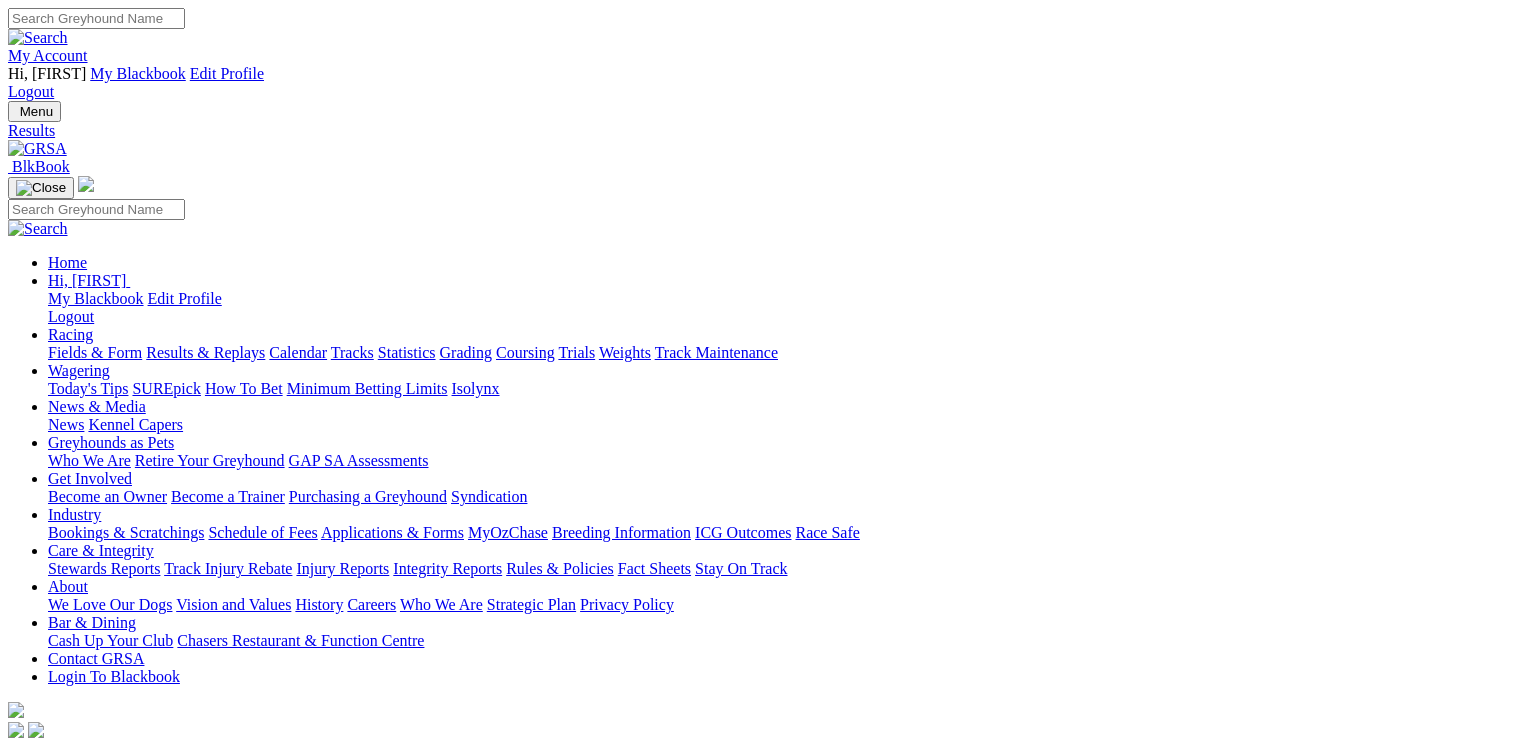 scroll, scrollTop: 0, scrollLeft: 0, axis: both 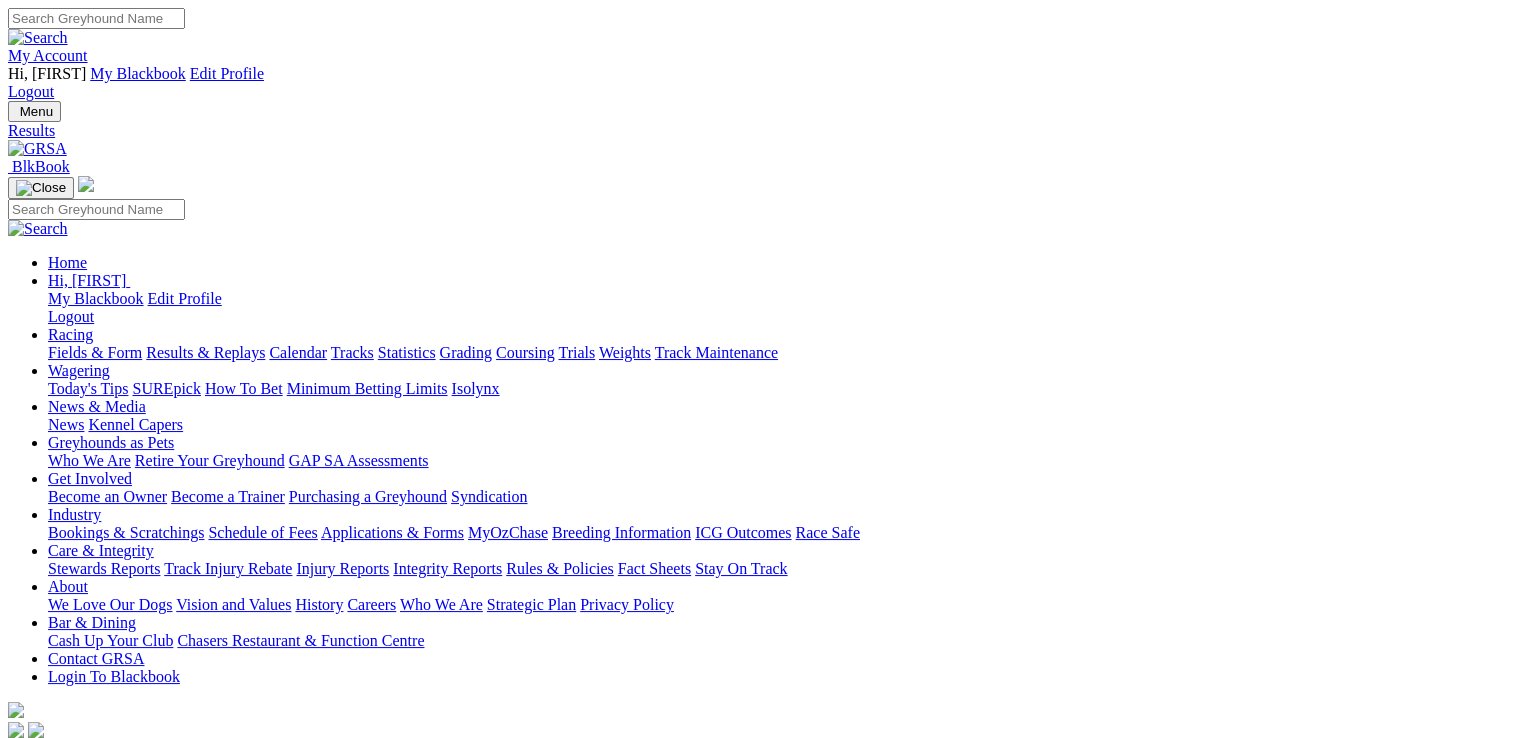 click on "5 8 2 7" at bounding box center (30, 1568) 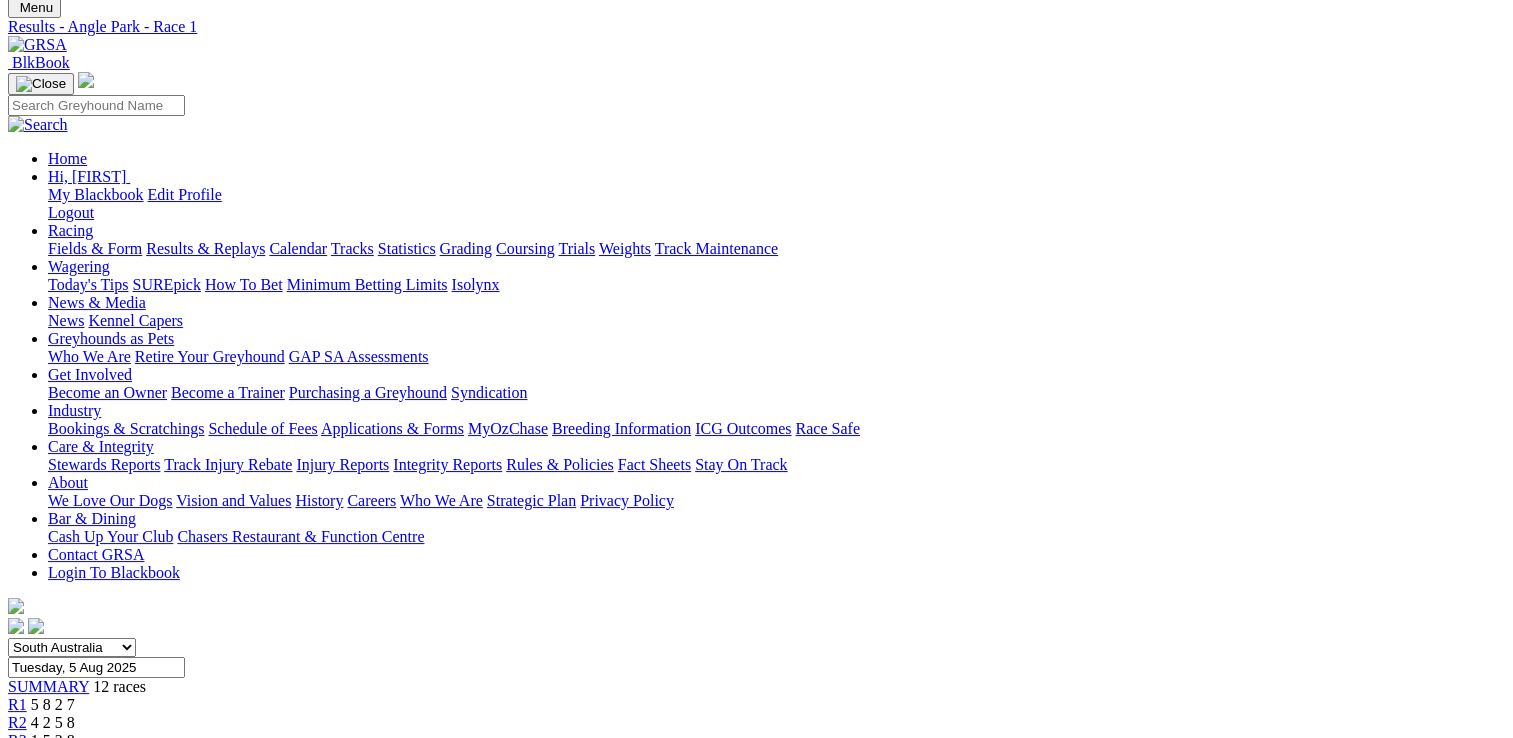 scroll, scrollTop: 100, scrollLeft: 0, axis: vertical 